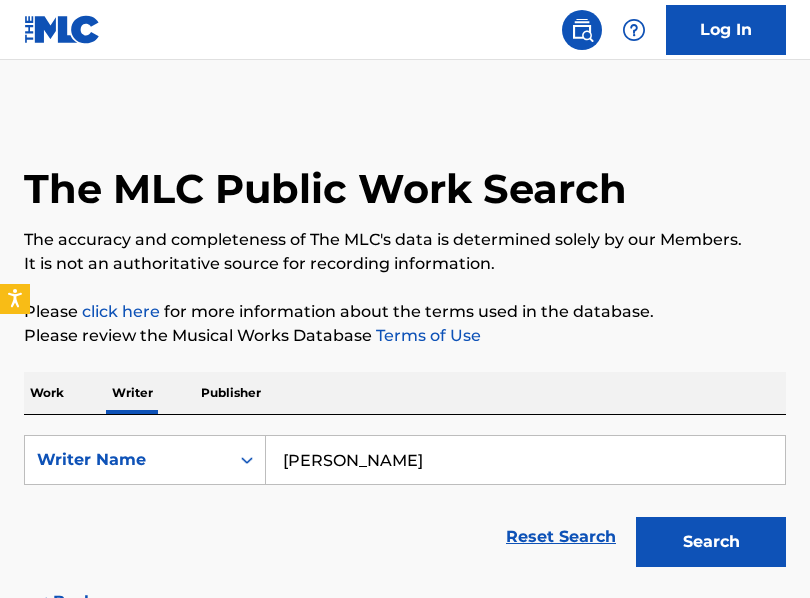scroll, scrollTop: 155, scrollLeft: 0, axis: vertical 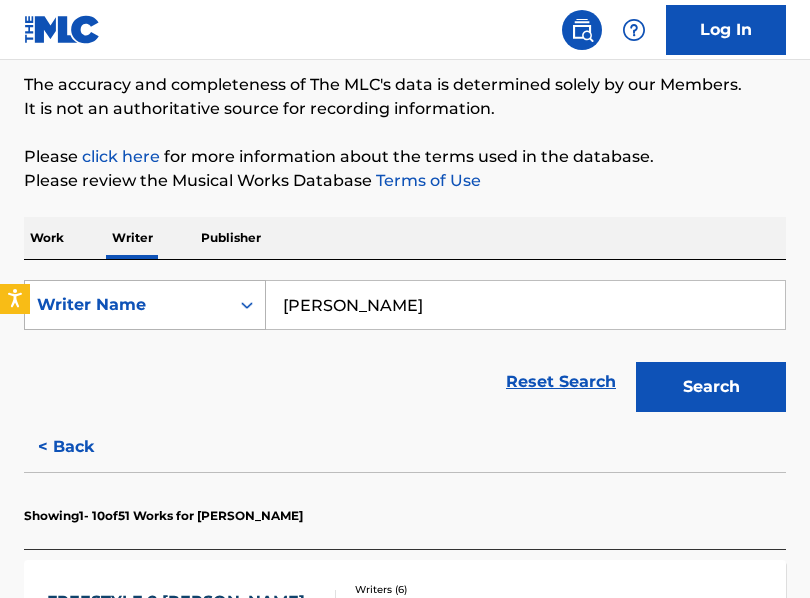 drag, startPoint x: 394, startPoint y: 290, endPoint x: 256, endPoint y: 301, distance: 138.43771 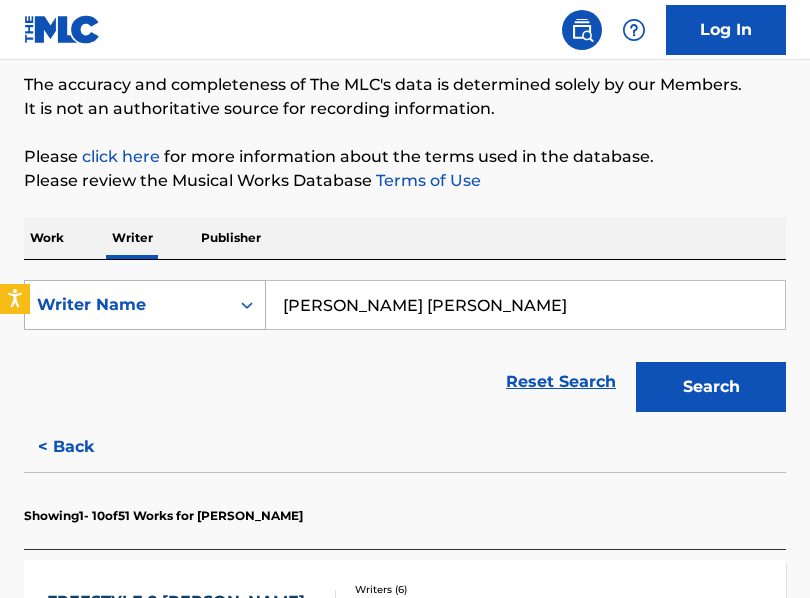 click on "Search" at bounding box center (711, 387) 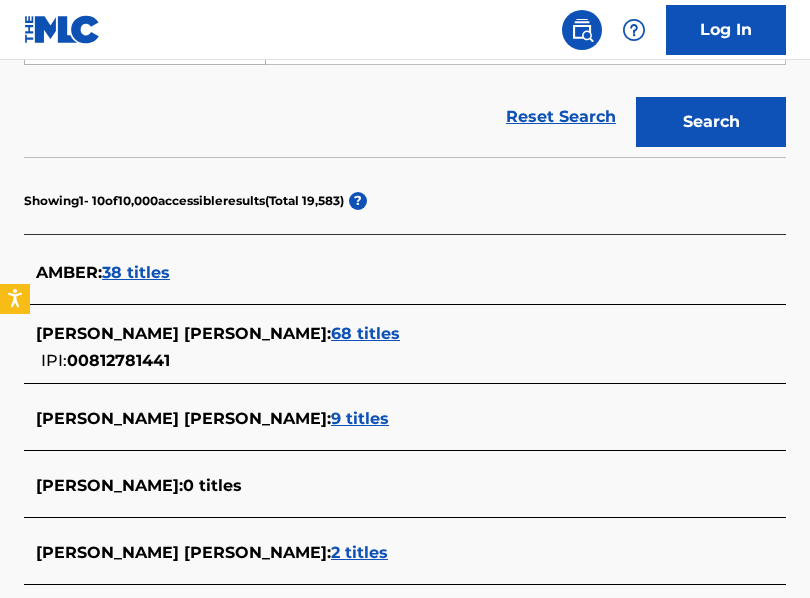 scroll, scrollTop: 425, scrollLeft: 0, axis: vertical 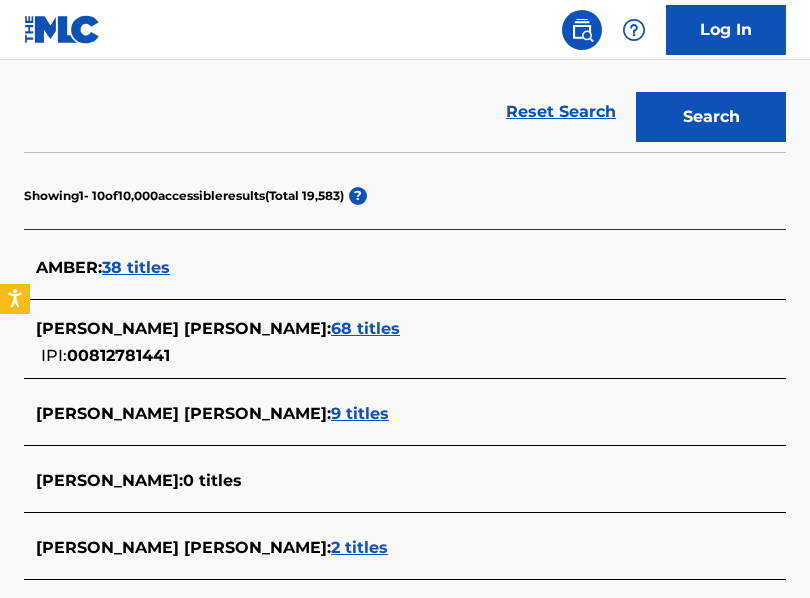 click on "68 titles" at bounding box center (365, 328) 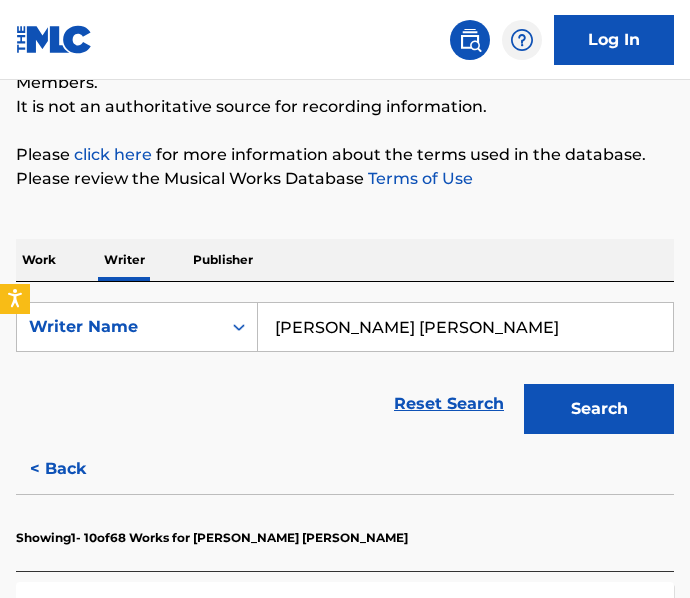 scroll, scrollTop: 223, scrollLeft: 0, axis: vertical 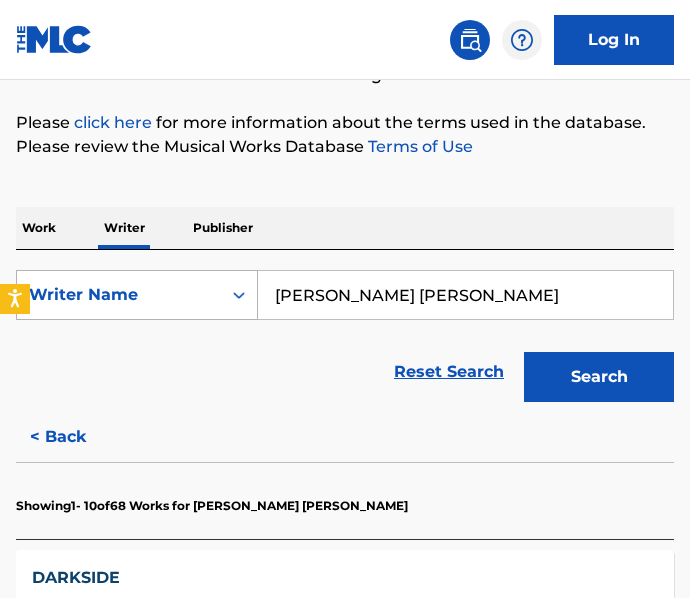 drag, startPoint x: 398, startPoint y: 315, endPoint x: 174, endPoint y: 313, distance: 224.00893 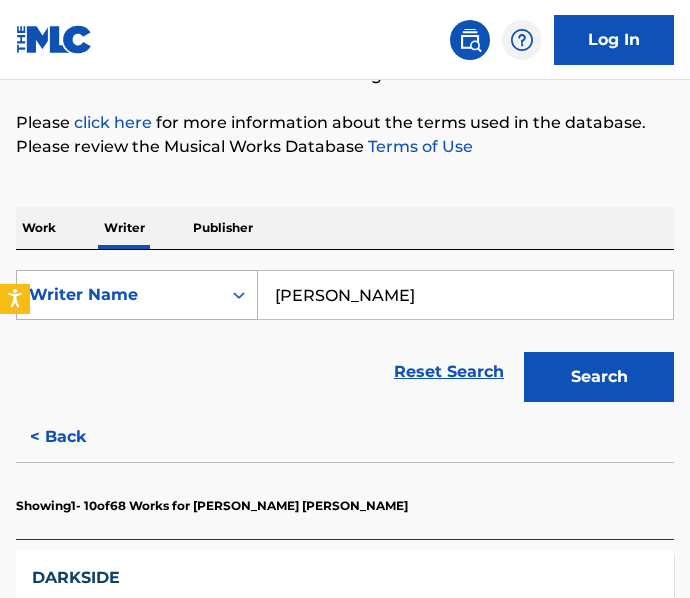 type on "[PERSON_NAME]" 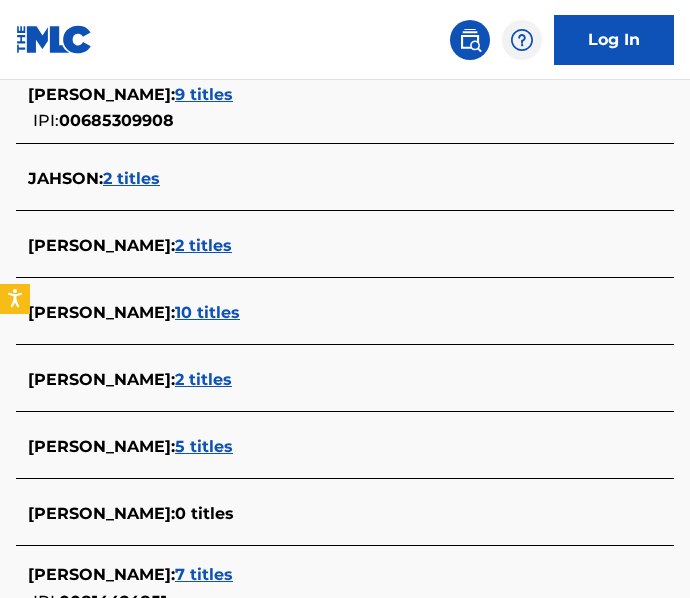 scroll, scrollTop: 797, scrollLeft: 0, axis: vertical 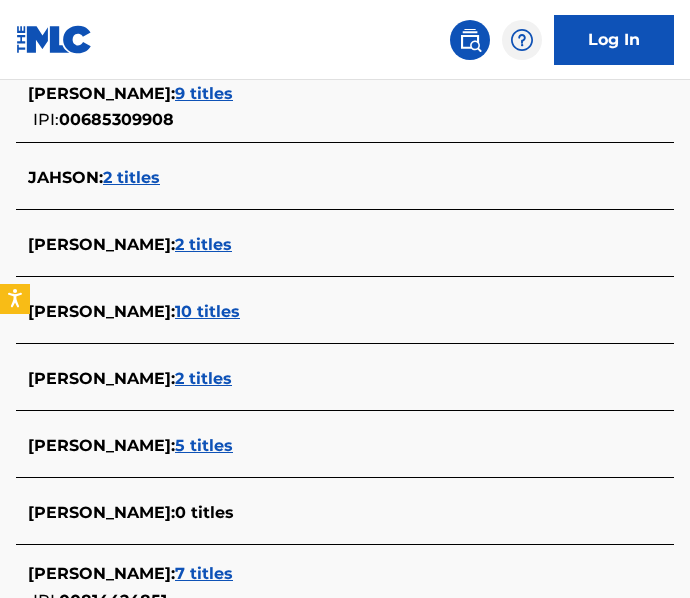 click on "10 titles" at bounding box center [207, 311] 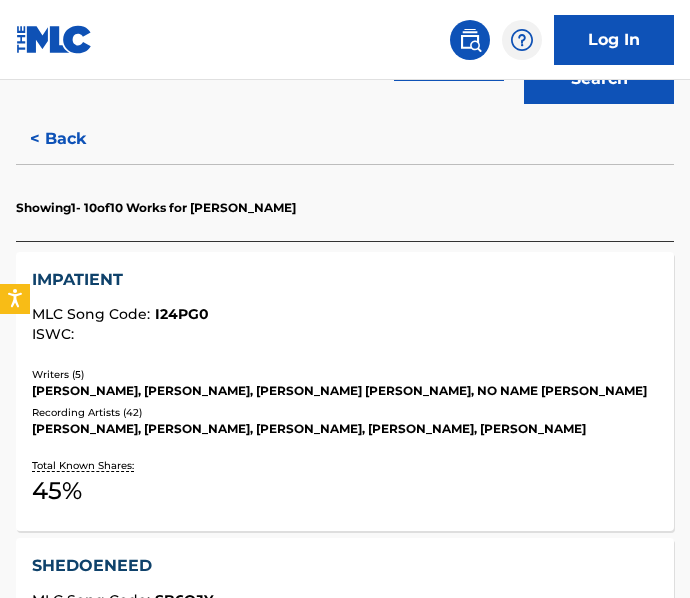 scroll, scrollTop: 567, scrollLeft: 0, axis: vertical 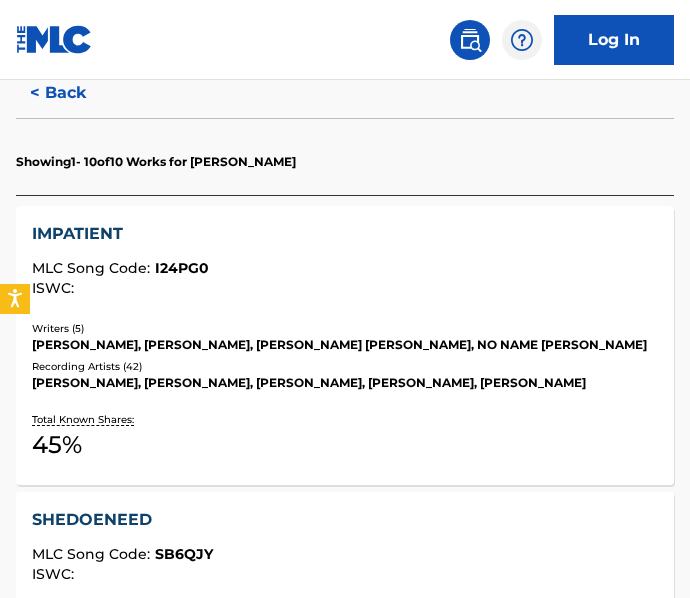 click on "[PERSON_NAME], [PERSON_NAME], [PERSON_NAME] [PERSON_NAME], NO NAME [PERSON_NAME]" at bounding box center [344, 345] 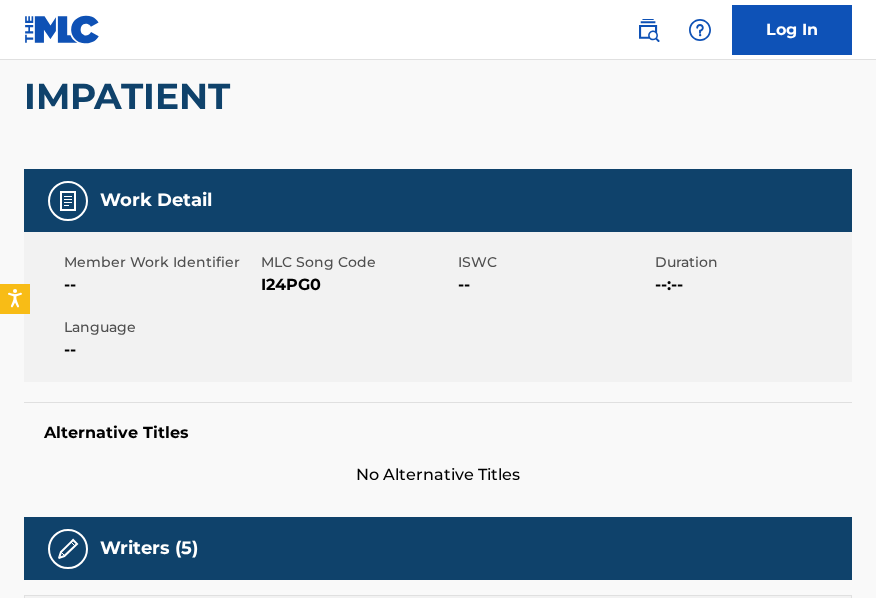 scroll, scrollTop: 0, scrollLeft: 0, axis: both 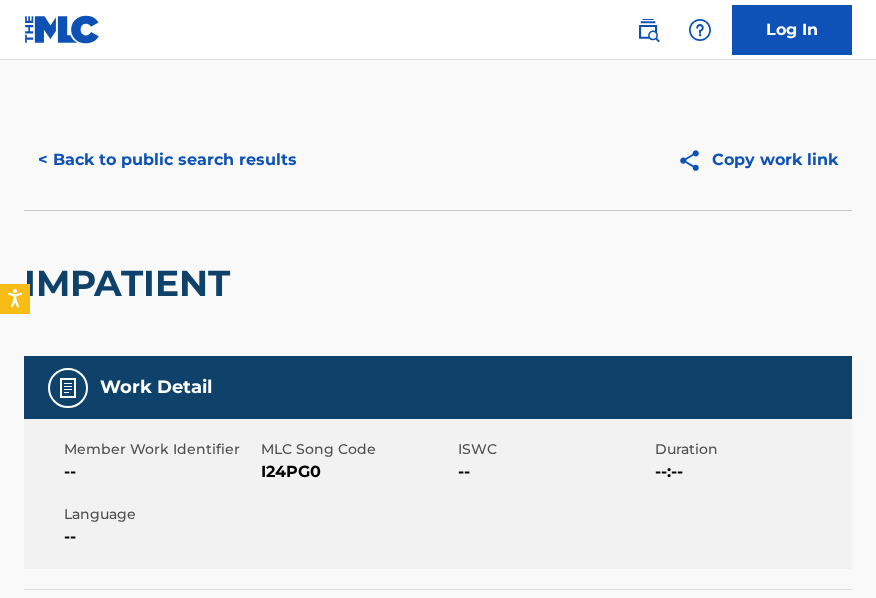 click on "< Back to public search results" at bounding box center (167, 160) 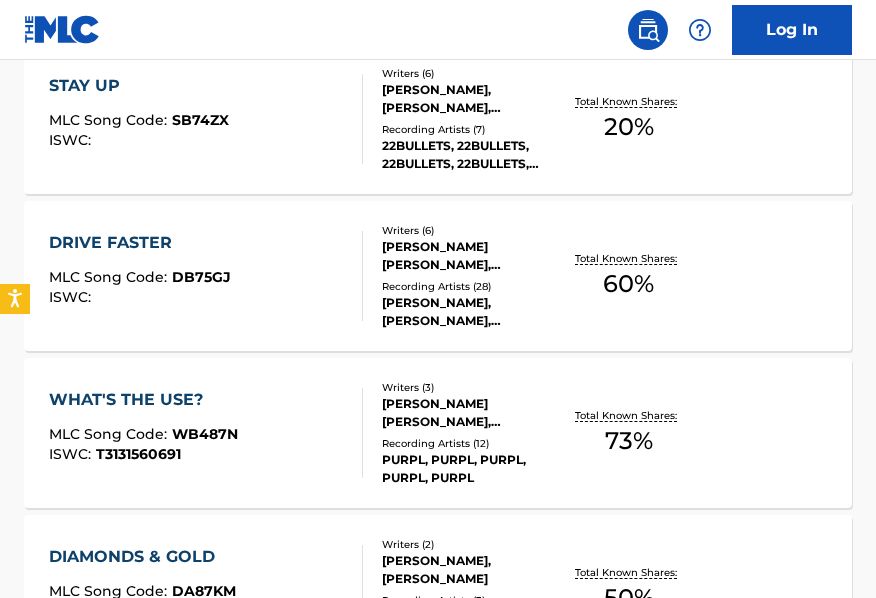 scroll, scrollTop: 1039, scrollLeft: 0, axis: vertical 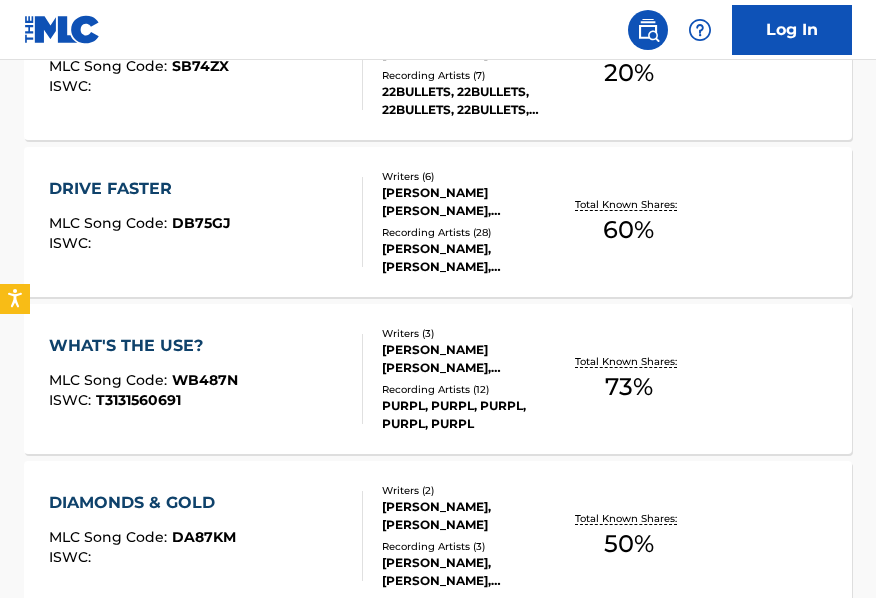 click on "DRIVE FASTER MLC Song Code : DB75GJ ISWC :" at bounding box center [206, 222] 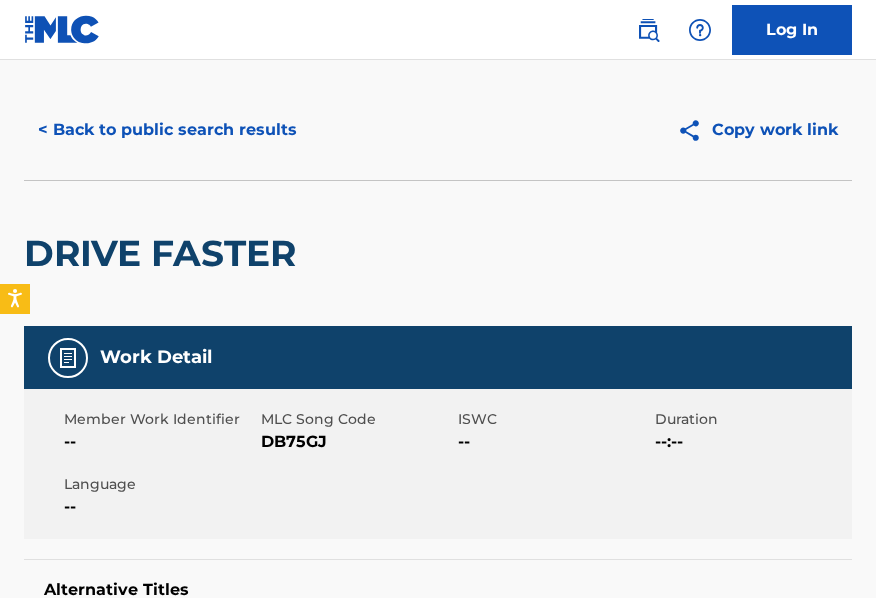scroll, scrollTop: 0, scrollLeft: 0, axis: both 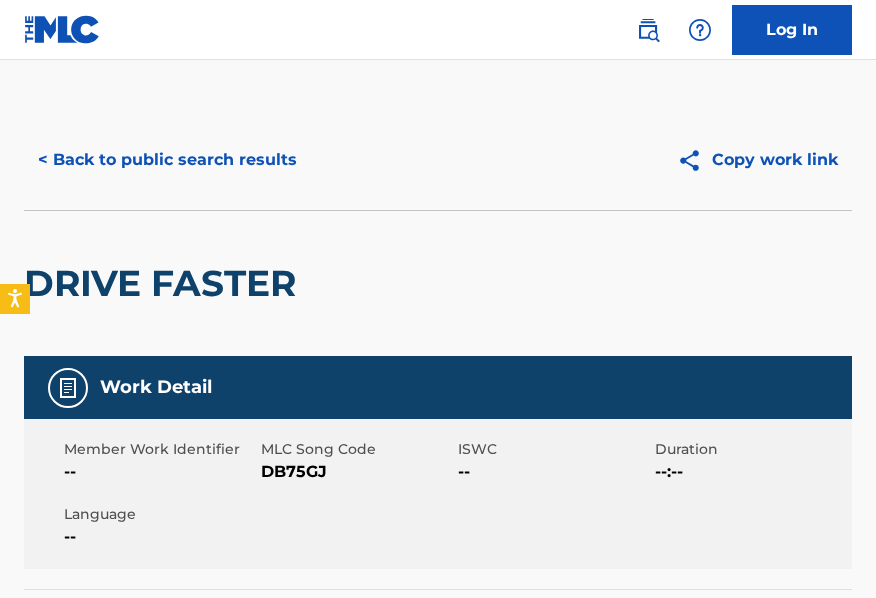 click on "< Back to public search results" at bounding box center (167, 160) 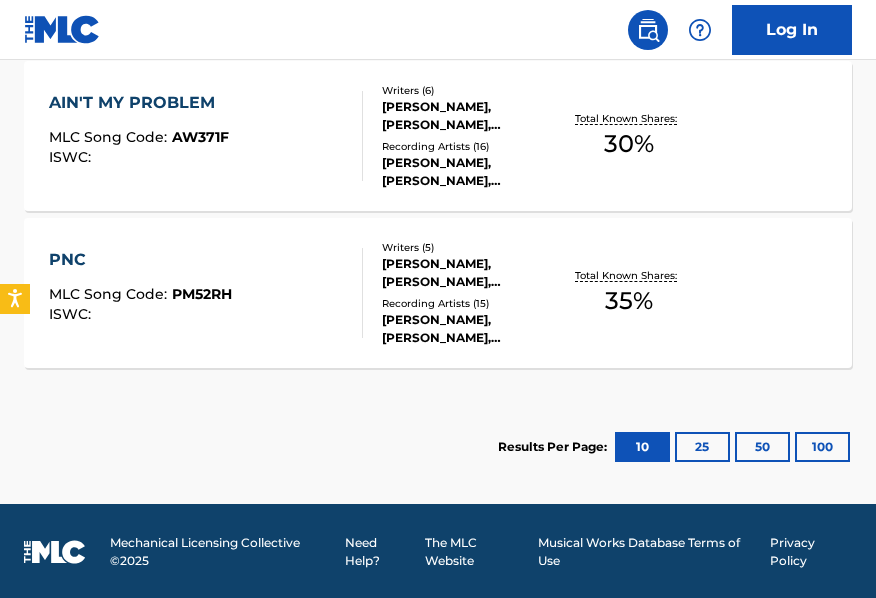 scroll, scrollTop: 1912, scrollLeft: 0, axis: vertical 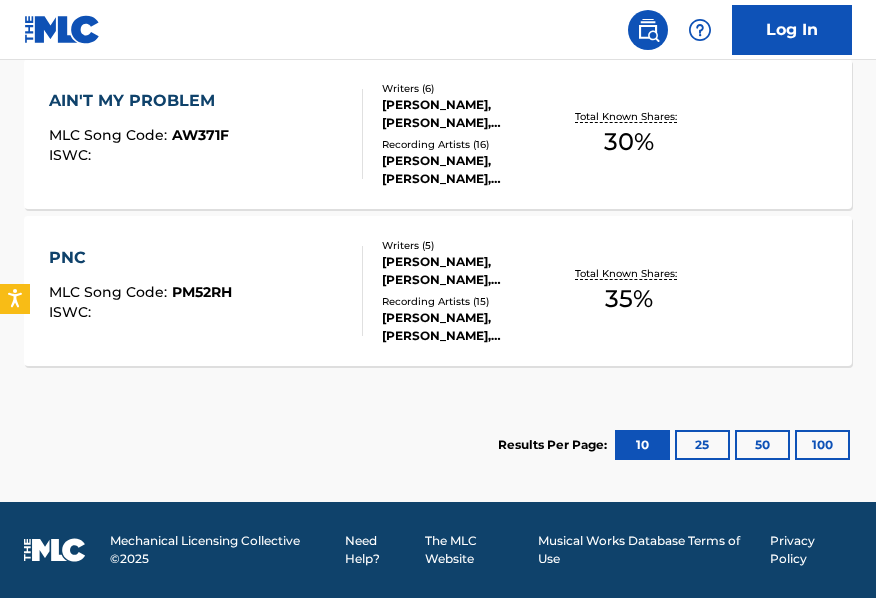 click on "PNC MLC Song Code : PM52RH ISWC : Writers ( 5 ) [PERSON_NAME], [PERSON_NAME], [PERSON_NAME], [PERSON_NAME], [PERSON_NAME] Recording Artists ( 15 ) [PERSON_NAME], [PERSON_NAME], [PERSON_NAME], [PERSON_NAME], [PERSON_NAME] Total Known Shares: 35 %" at bounding box center [438, 291] 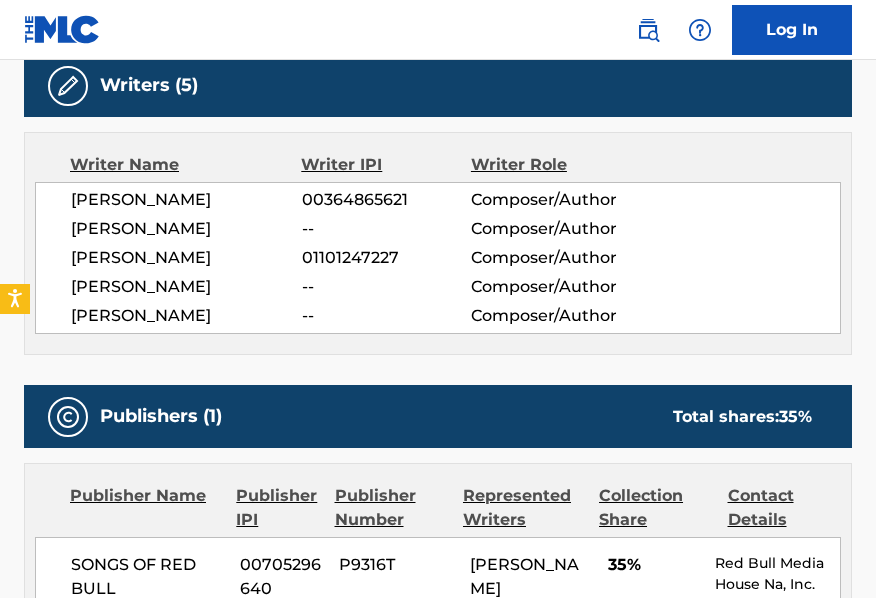 scroll, scrollTop: 0, scrollLeft: 0, axis: both 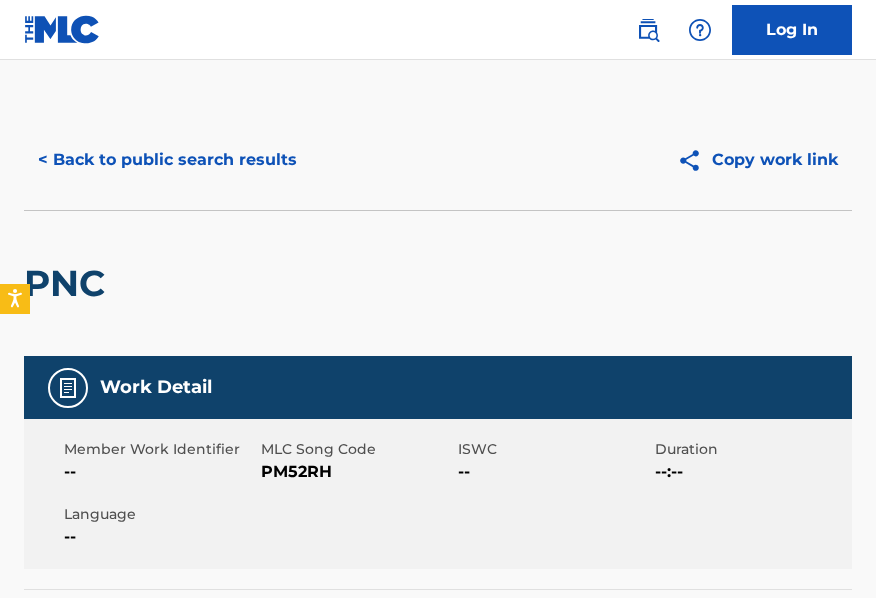 click on "< Back to public search results" at bounding box center [167, 160] 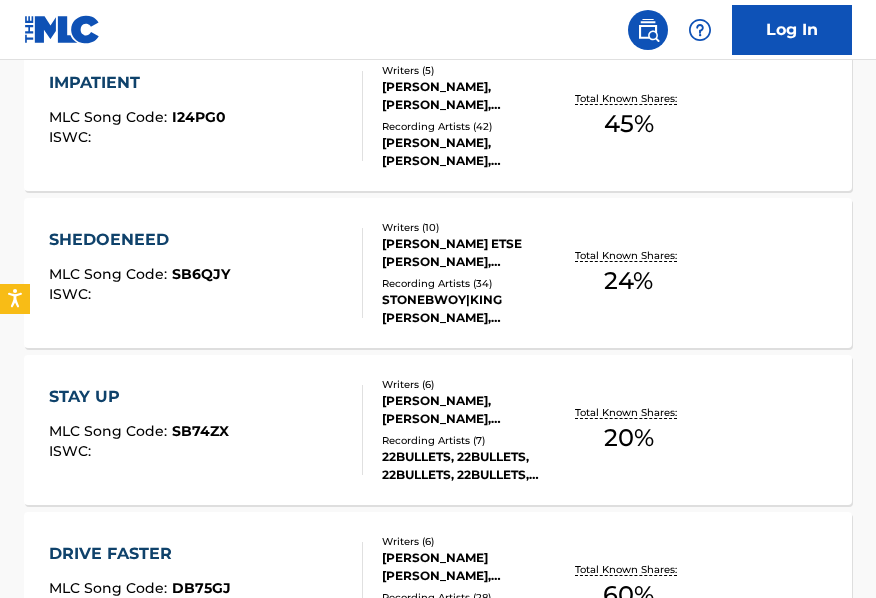 scroll, scrollTop: 582, scrollLeft: 0, axis: vertical 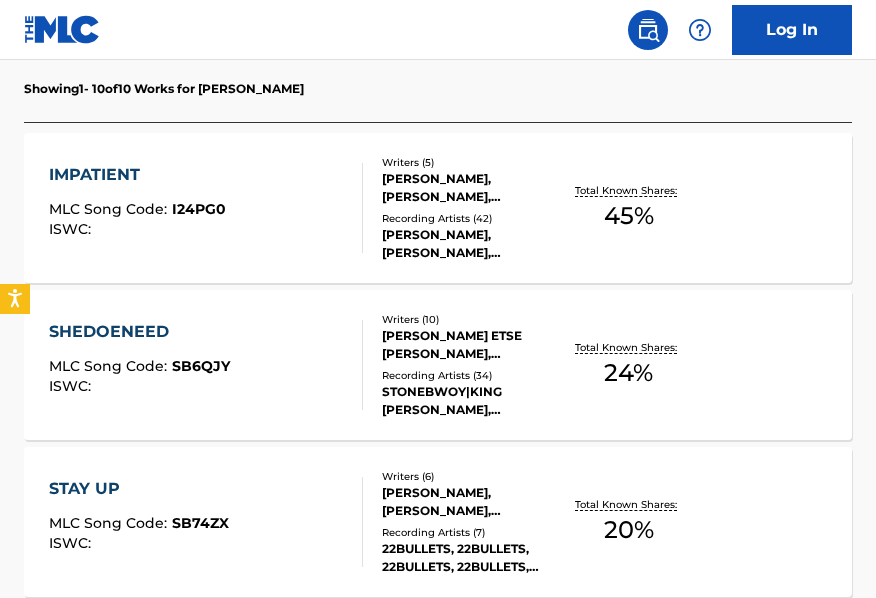 click on "STAY UP MLC Song Code : SB74ZX ISWC : Writers ( 6 ) [PERSON_NAME], [PERSON_NAME], [PERSON_NAME], [PERSON_NAME], [PERSON_NAME], [PERSON_NAME] Recording Artists ( 7 ) 22BULLETS, 22BULLETS, 22BULLETS, 22BULLETS, 22BULLETS Total Known Shares: 20 %" at bounding box center (438, 522) 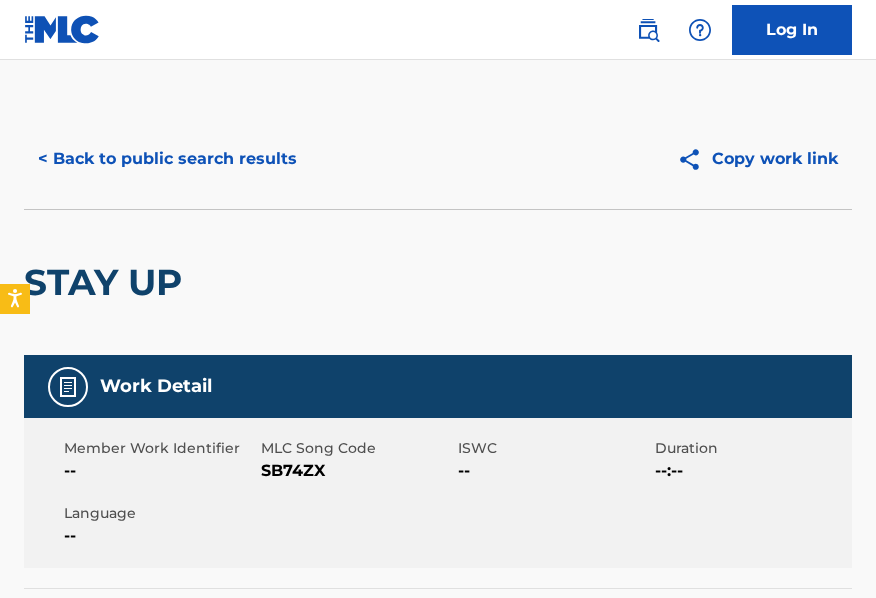 scroll, scrollTop: 0, scrollLeft: 0, axis: both 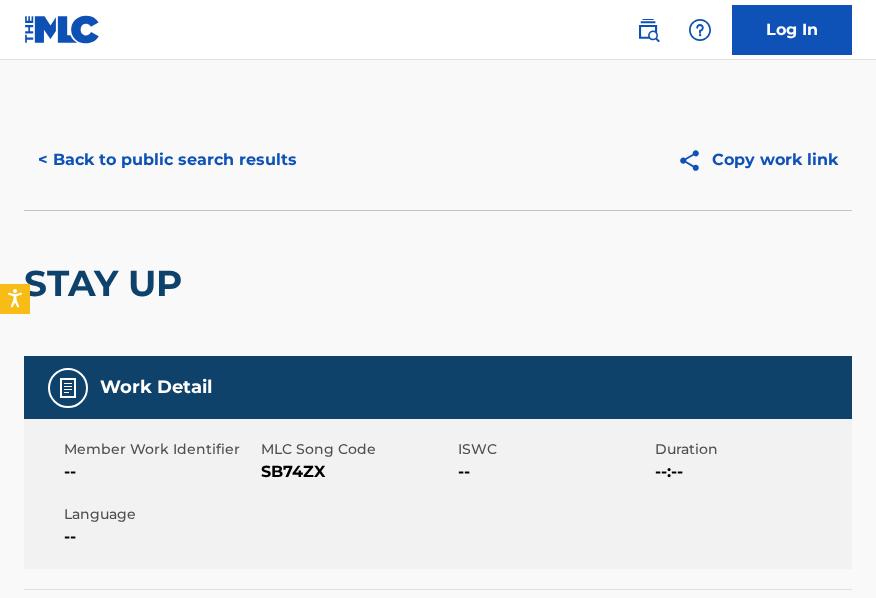 click on "< Back to public search results" at bounding box center (167, 160) 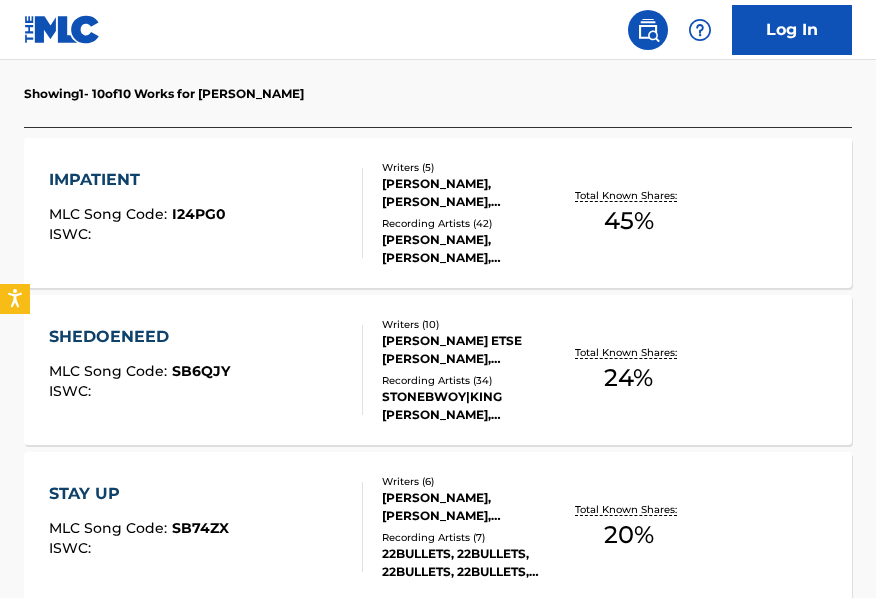 scroll, scrollTop: 709, scrollLeft: 0, axis: vertical 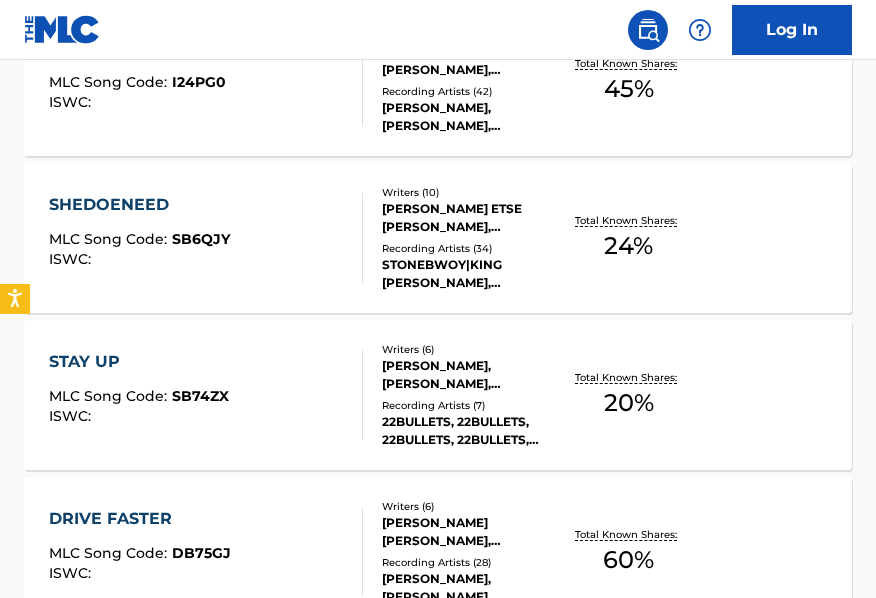 click on "SHEDOENEED MLC Song Code : SB6QJY ISWC : Writers ( 10 ) [PERSON_NAME] ETSE SATEKLA, [PERSON_NAME], [PERSON_NAME], [PERSON_NAME] [PERSON_NAME], [PERSON_NAME], [PERSON_NAME], IEHIENKA [PERSON_NAME], [PERSON_NAME], [PERSON_NAME], [PERSON_NAME] Recording Artists ( 34 ) STONEBWOY|KING [PERSON_NAME], [PERSON_NAME] [PERSON_NAME] & JAG.[PERSON_NAME] & STONEBWOY, KING [PERSON_NAME],STONEBWOY,JAG.[PERSON_NAME], KING [PERSON_NAME], STONEBWOY, KING [PERSON_NAME], [PERSON_NAME] Total Known Shares: 24 %" at bounding box center [438, 238] 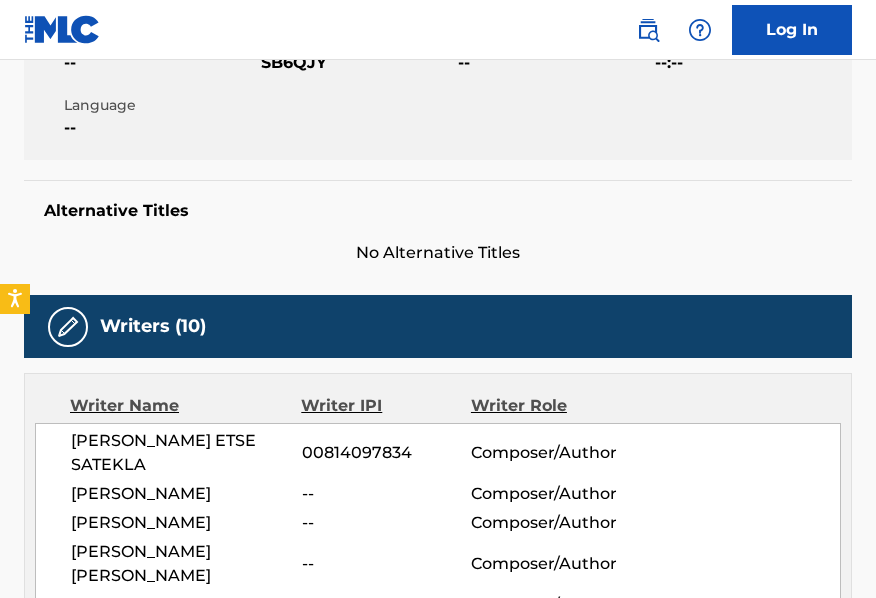 scroll, scrollTop: 0, scrollLeft: 0, axis: both 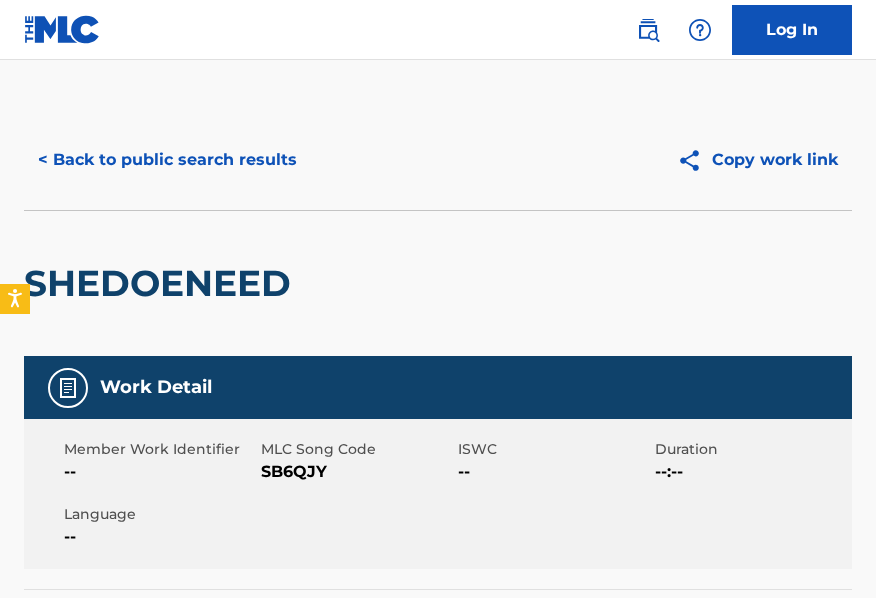 click on "< Back to public search results" at bounding box center (167, 160) 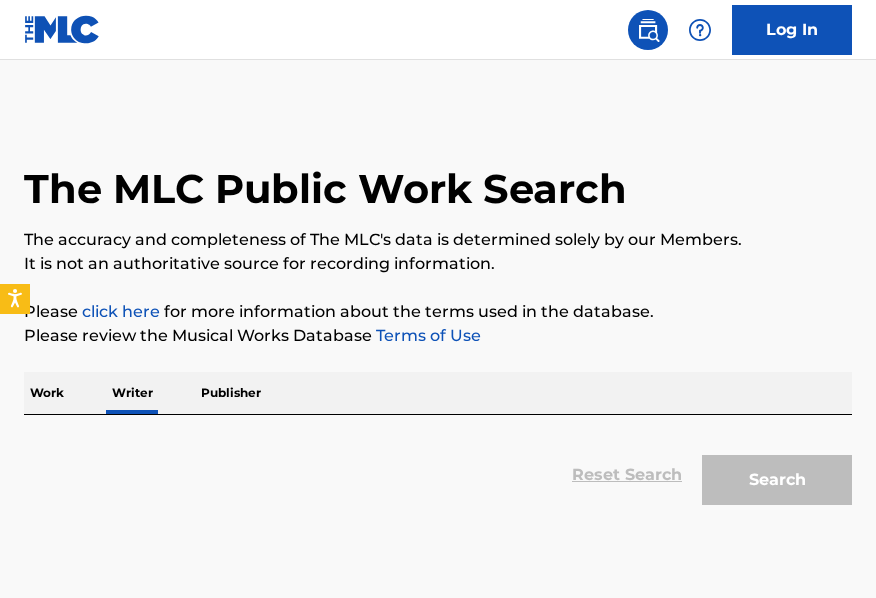 scroll, scrollTop: 146, scrollLeft: 0, axis: vertical 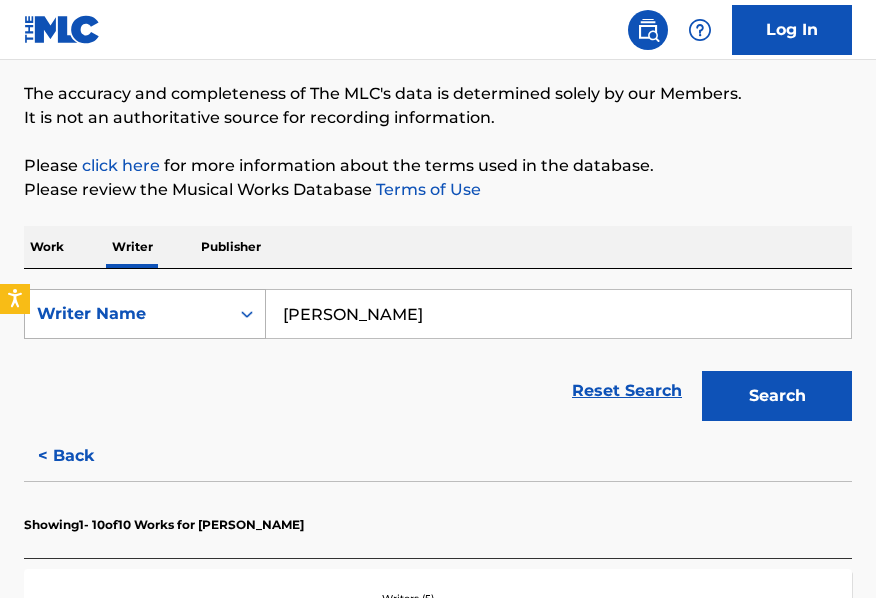 drag, startPoint x: 420, startPoint y: 328, endPoint x: 170, endPoint y: 301, distance: 251.45377 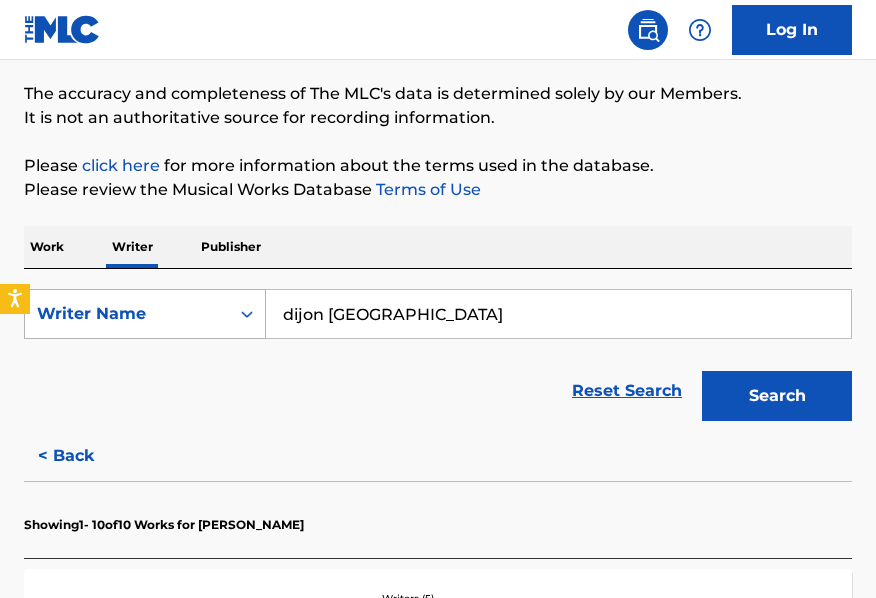 type on "dijon [GEOGRAPHIC_DATA]" 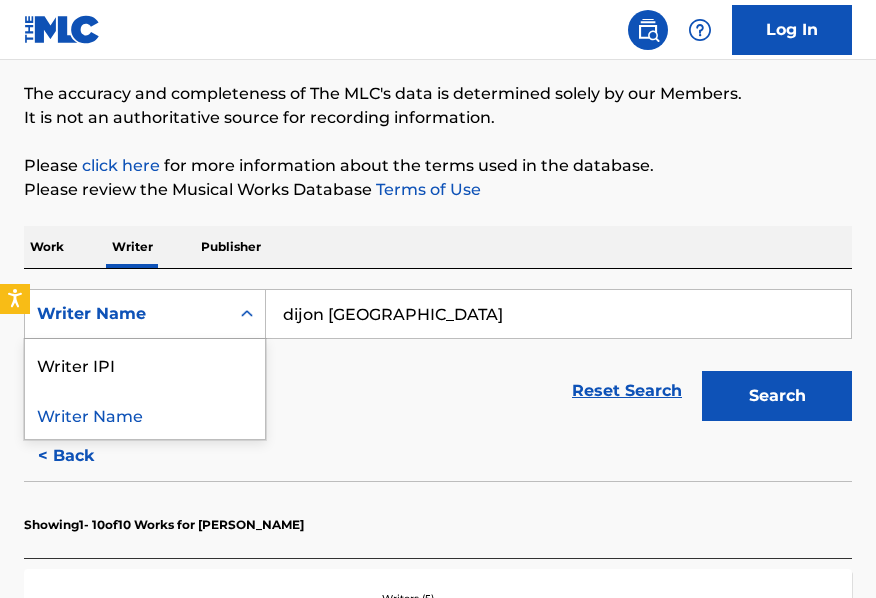 click on "Writer Name" at bounding box center [127, 314] 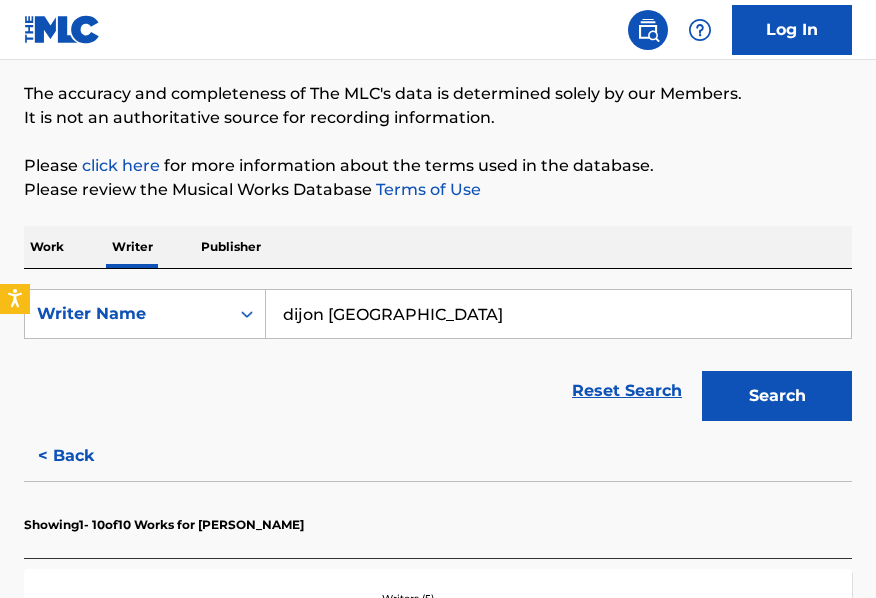 click on "Search" at bounding box center (777, 396) 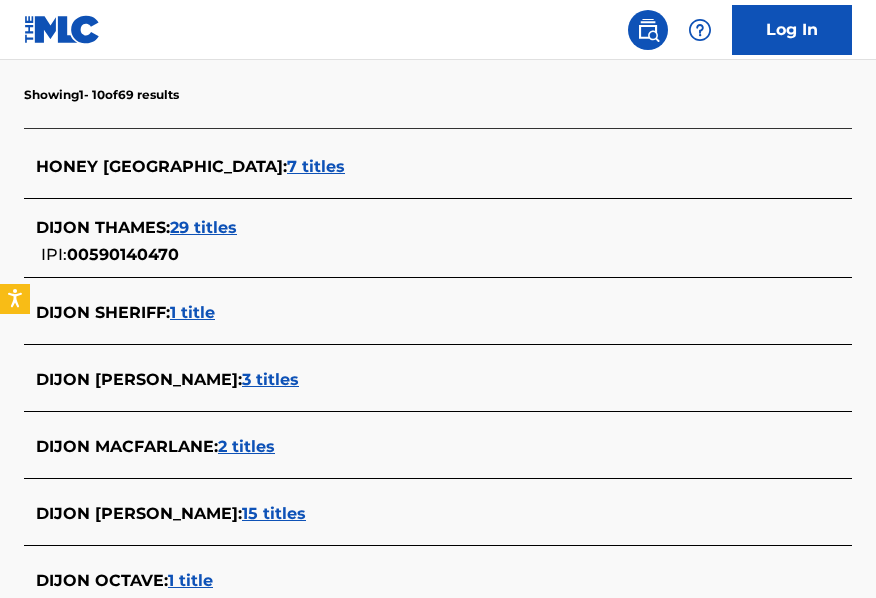 scroll, scrollTop: 0, scrollLeft: 0, axis: both 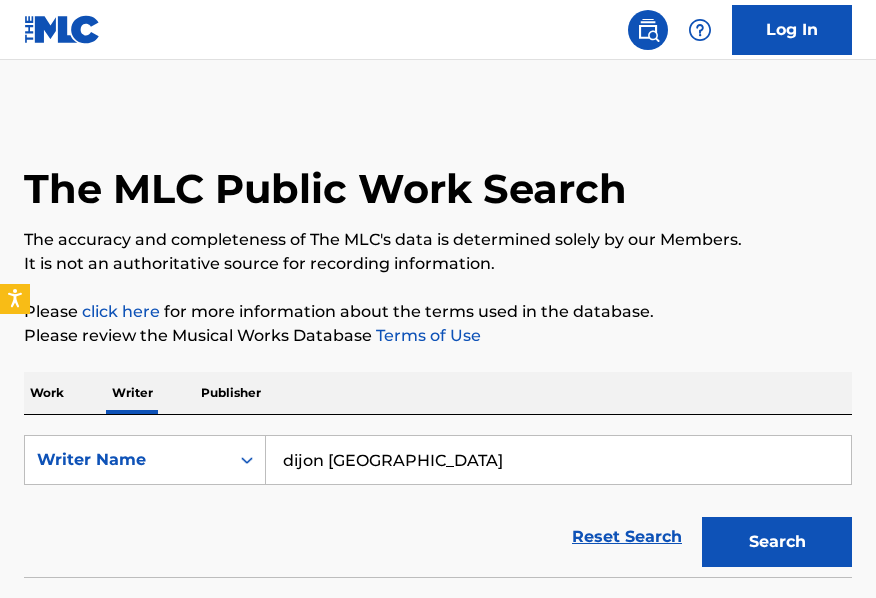 click on "Work" at bounding box center [47, 393] 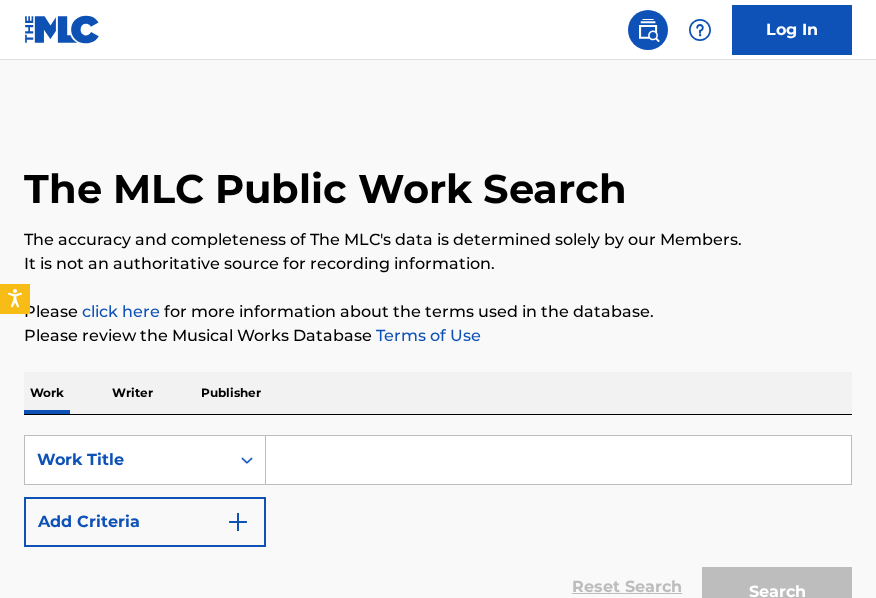 click at bounding box center (558, 460) 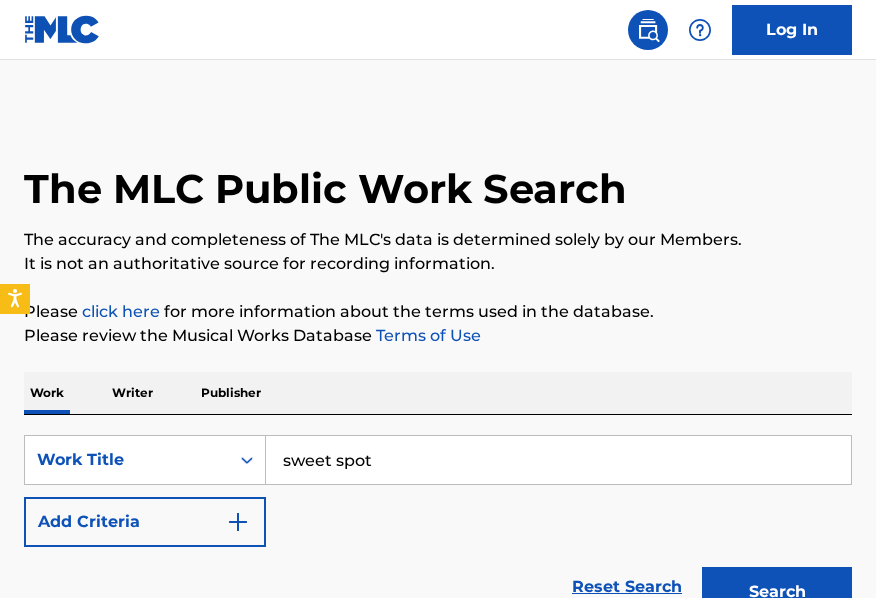 type on "sweet spot" 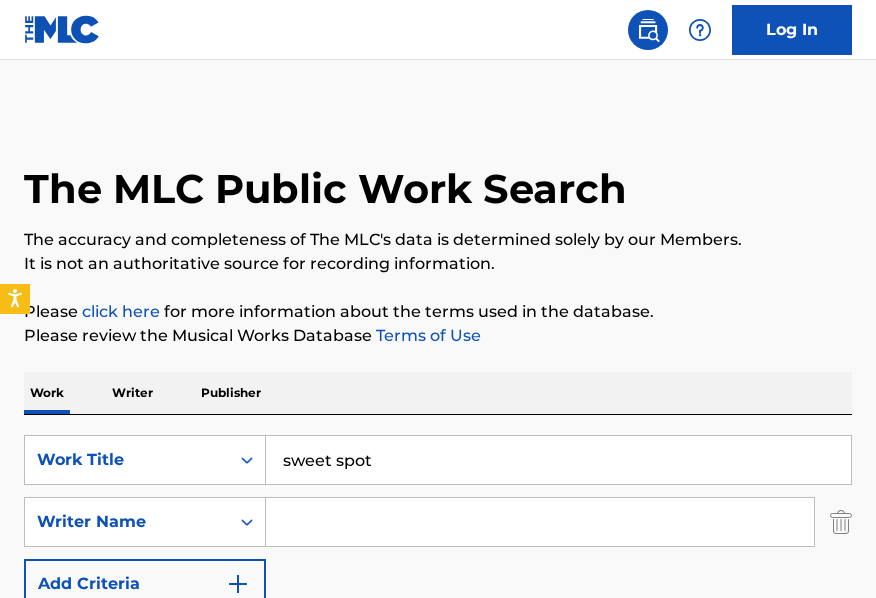 click at bounding box center [540, 522] 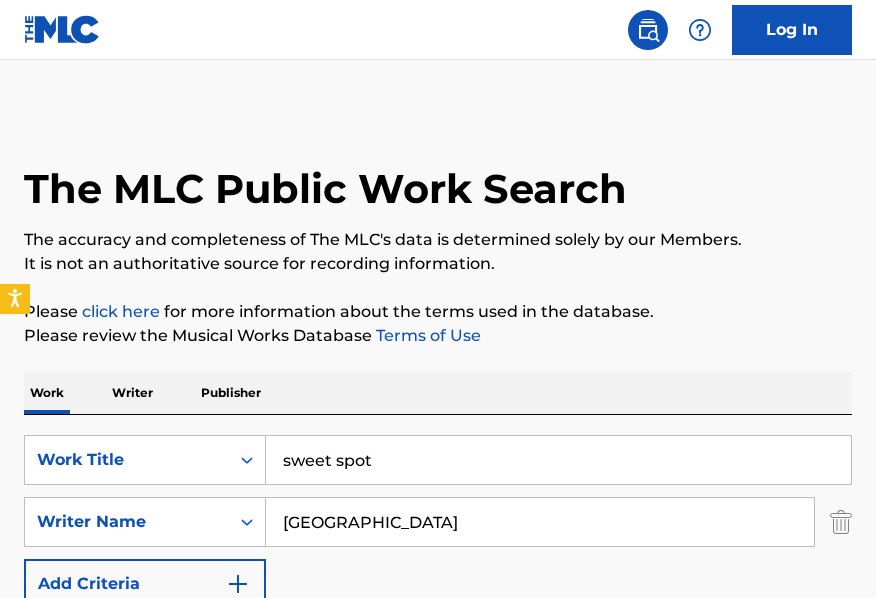 type on "[GEOGRAPHIC_DATA]" 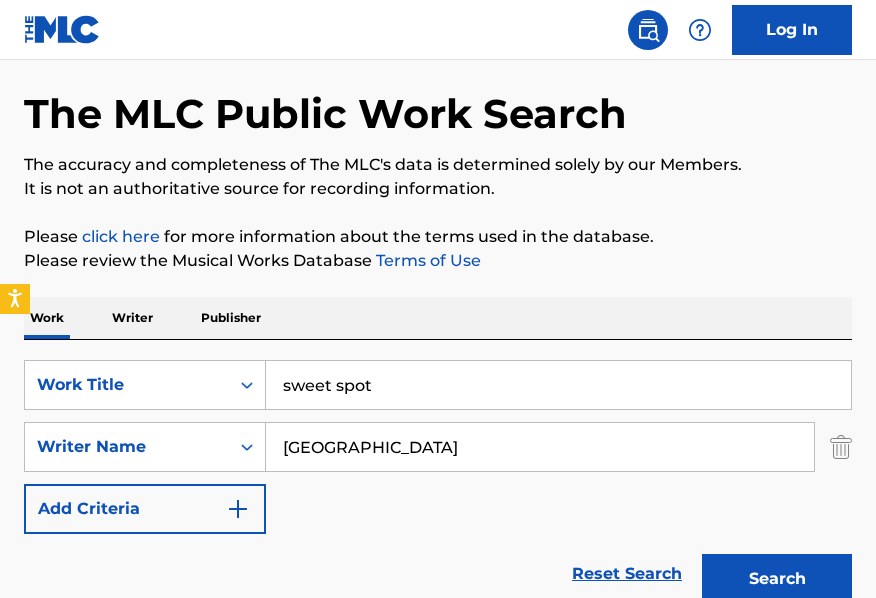 scroll, scrollTop: 69, scrollLeft: 0, axis: vertical 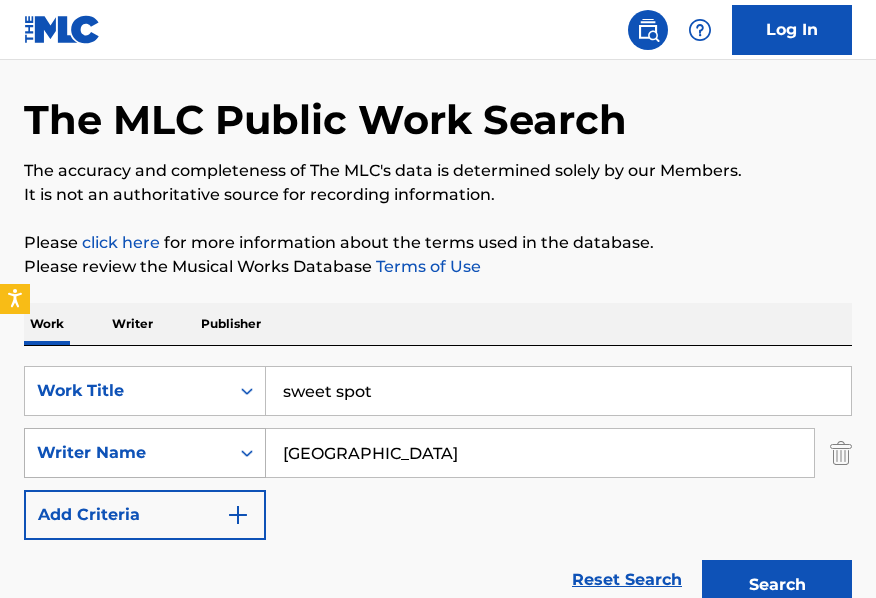 drag, startPoint x: 393, startPoint y: 407, endPoint x: 220, endPoint y: 429, distance: 174.39323 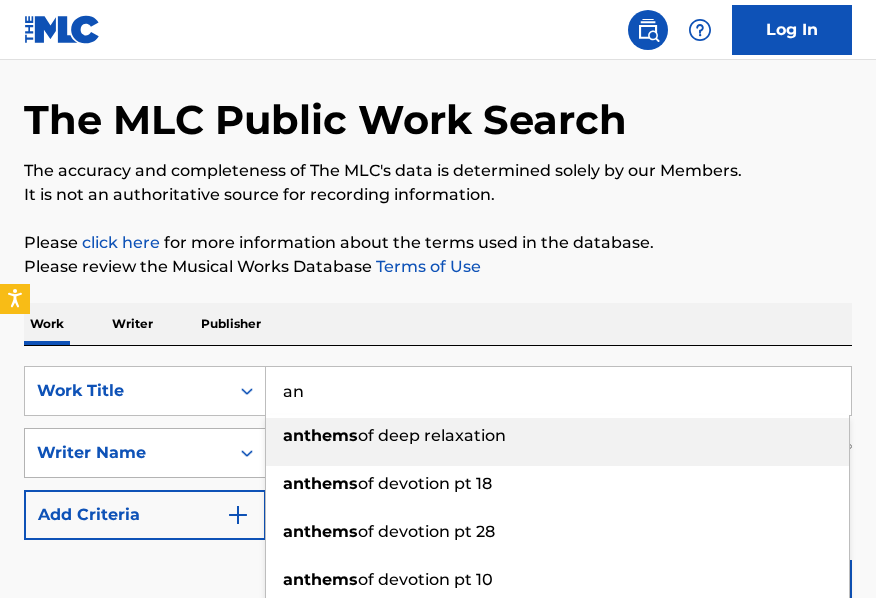 type on "a" 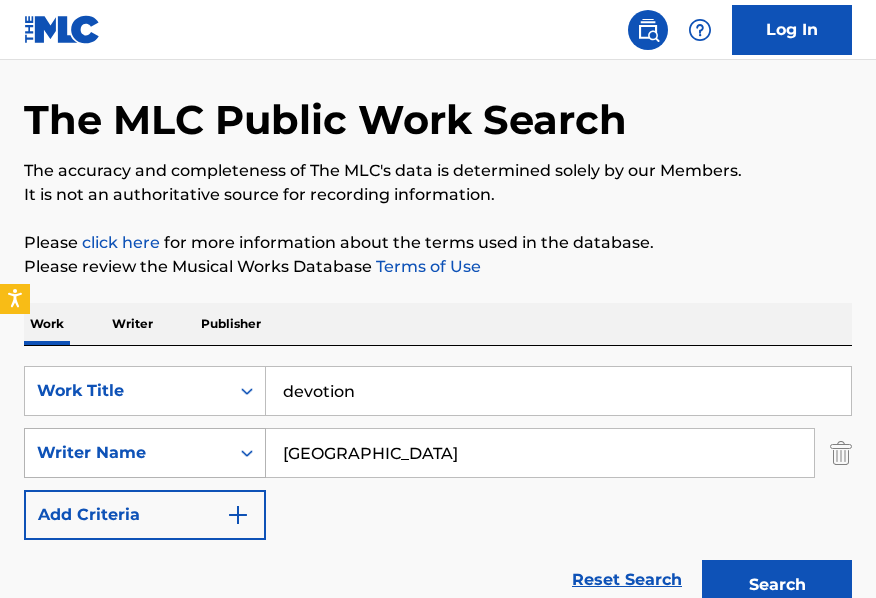 type on "devotion" 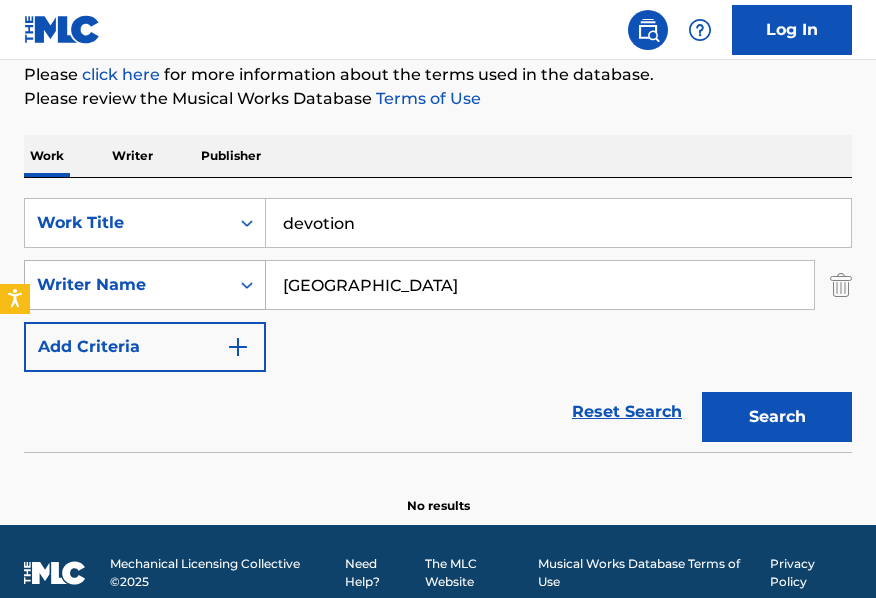 scroll, scrollTop: 260, scrollLeft: 0, axis: vertical 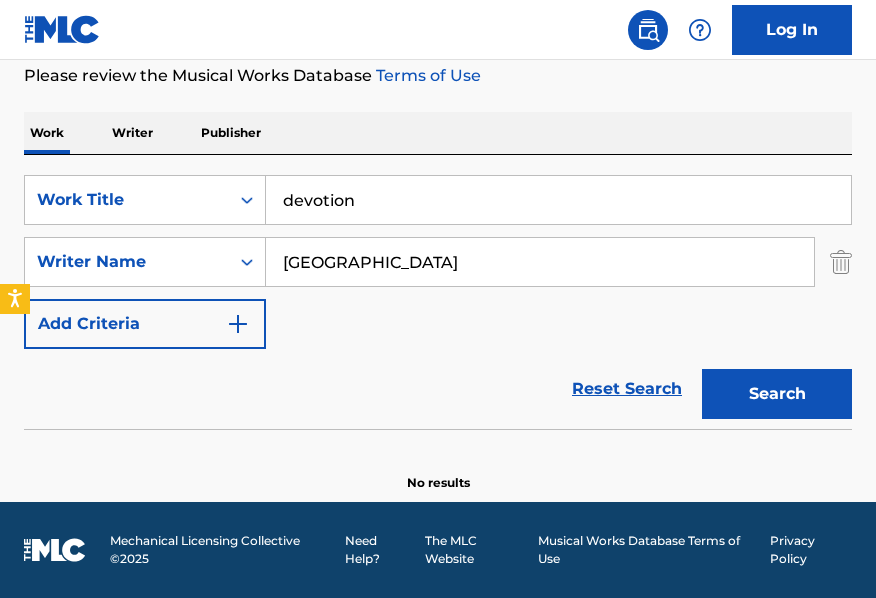 click on "[GEOGRAPHIC_DATA]" at bounding box center [540, 262] 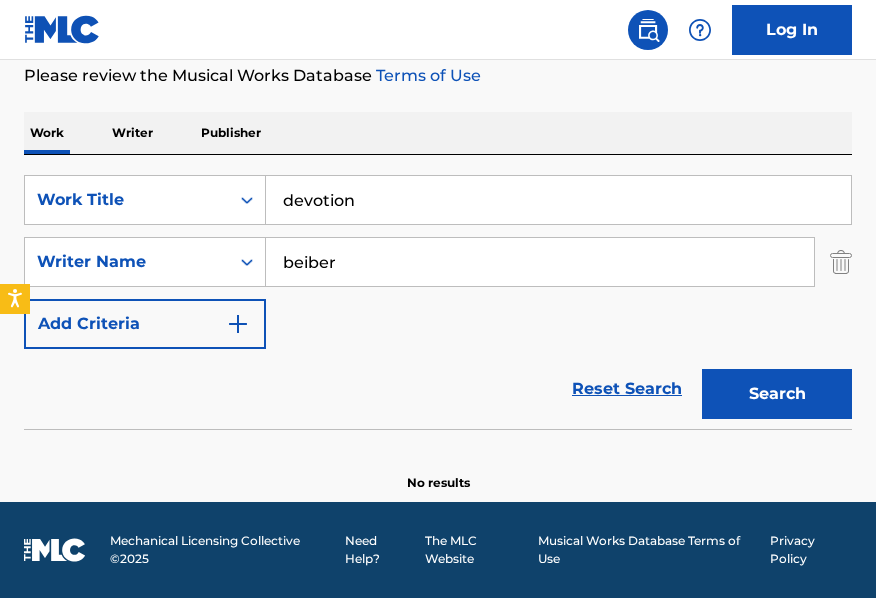 type on "beiber" 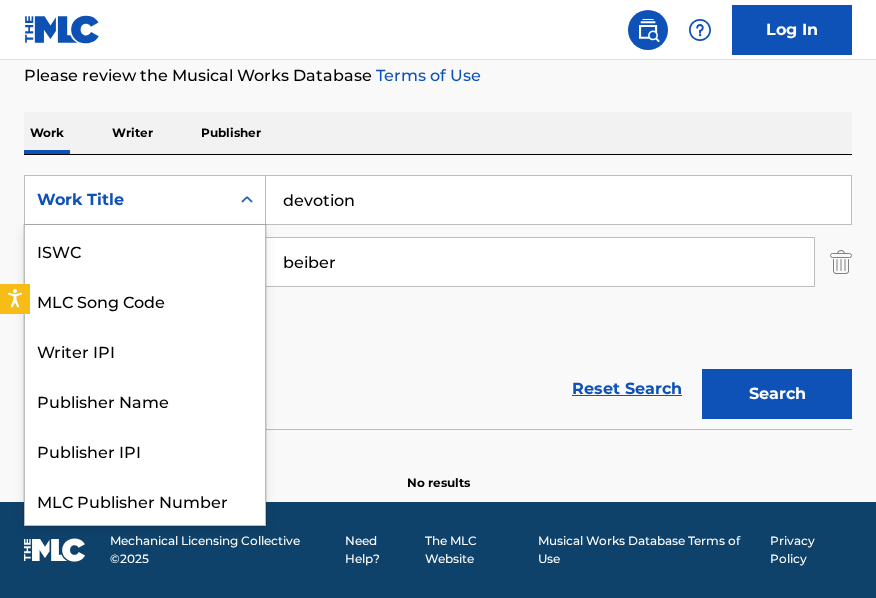 click 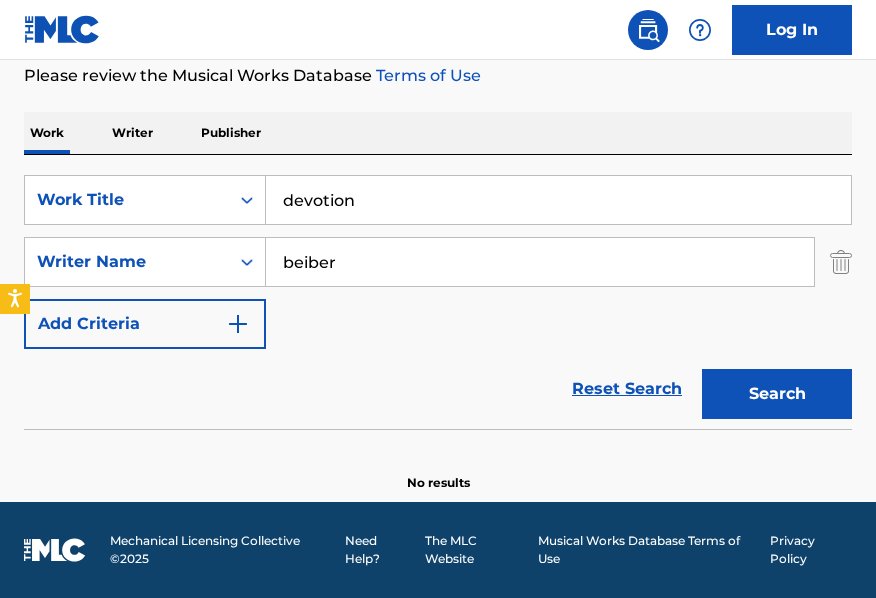 click on "Writer" at bounding box center [132, 133] 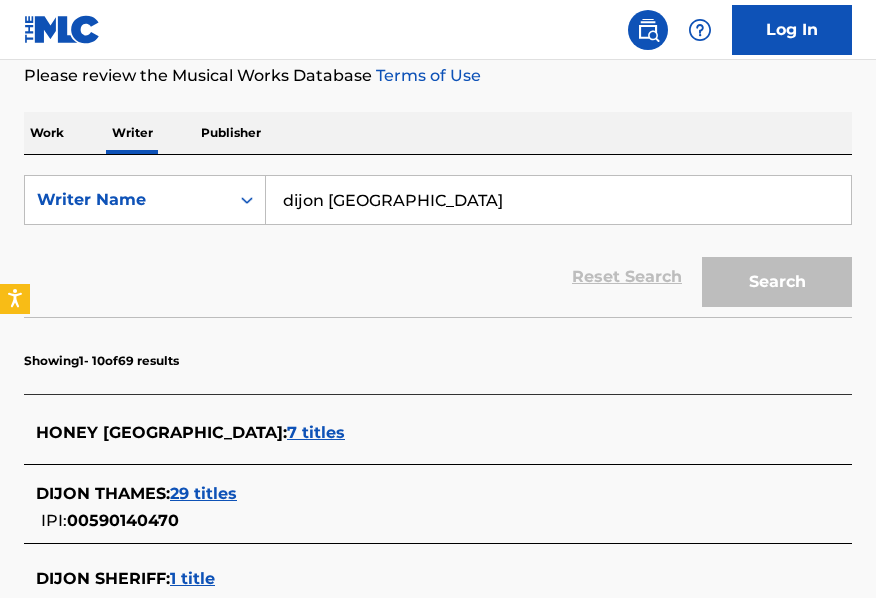scroll, scrollTop: 0, scrollLeft: 0, axis: both 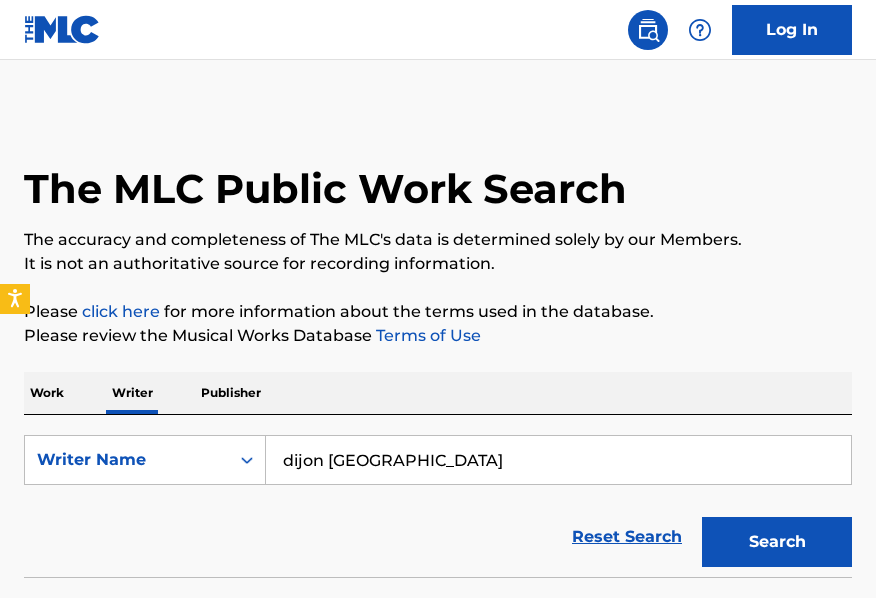 click on "dijon [GEOGRAPHIC_DATA]" at bounding box center (558, 460) 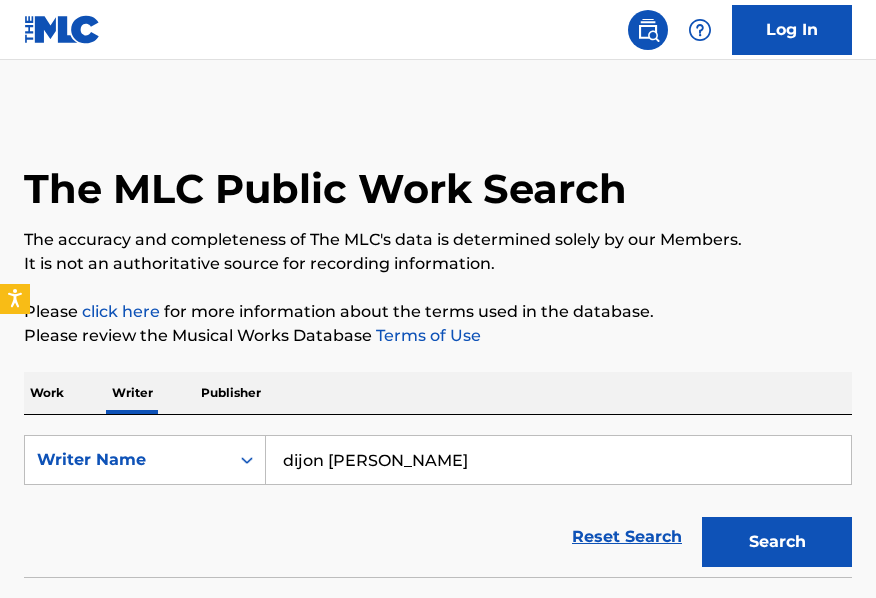 click on "Search" at bounding box center [777, 542] 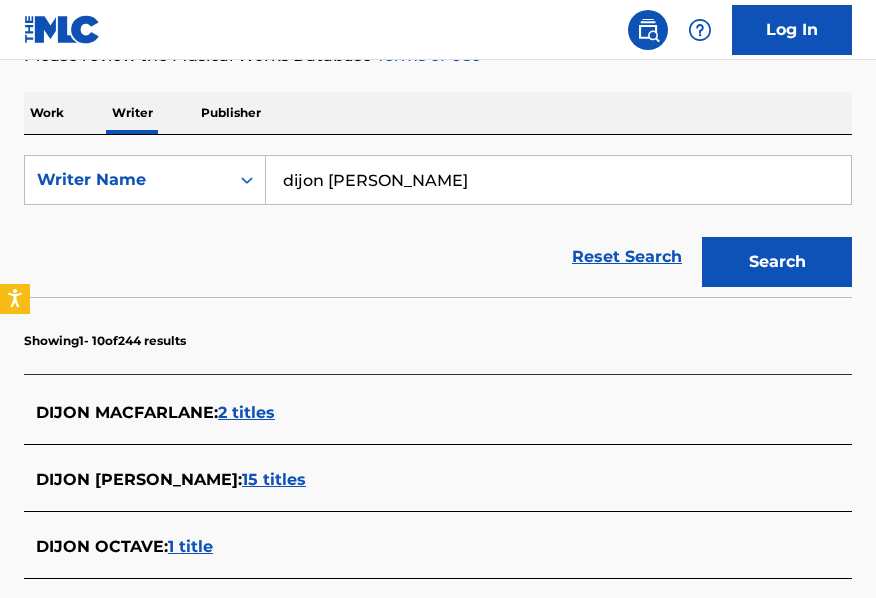 scroll, scrollTop: 360, scrollLeft: 0, axis: vertical 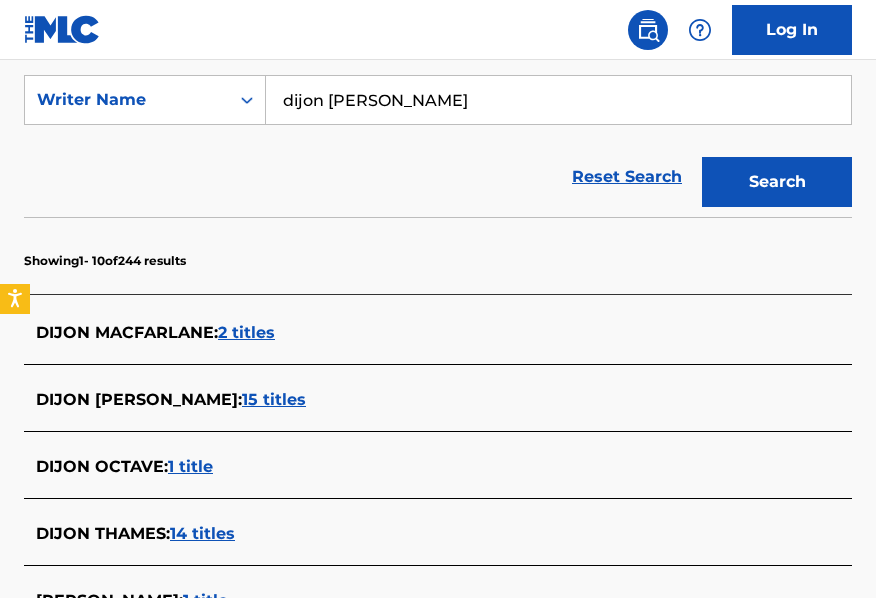 click on "15 titles" at bounding box center [274, 399] 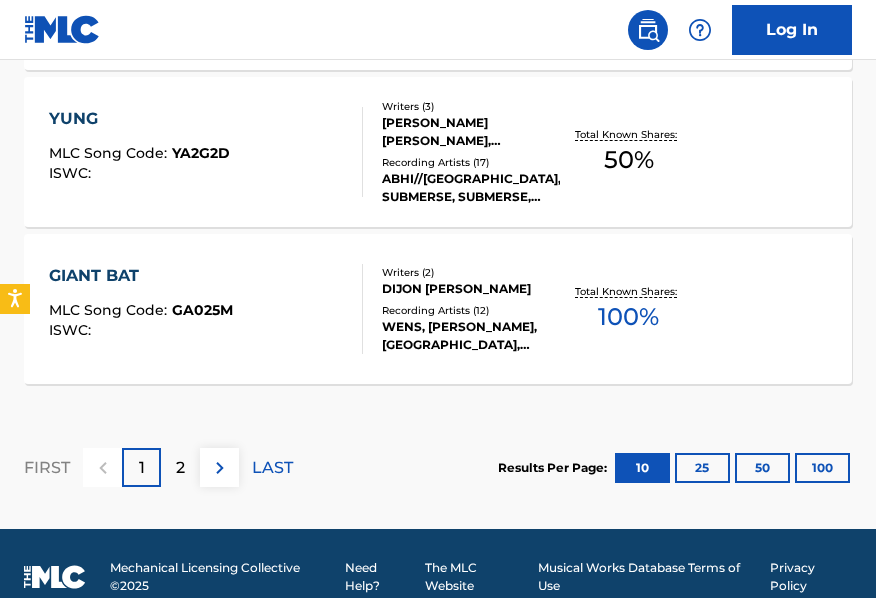 scroll, scrollTop: 1906, scrollLeft: 0, axis: vertical 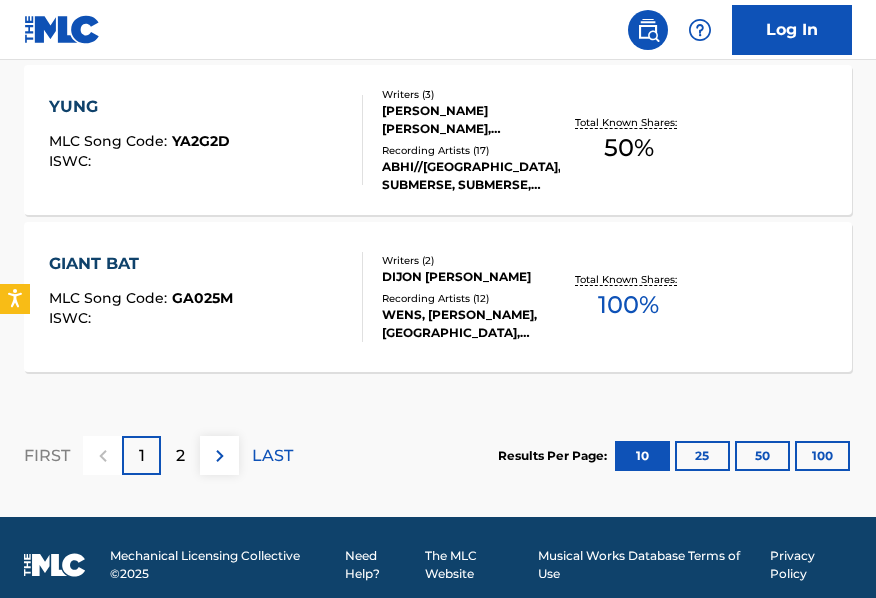 click on "2" at bounding box center (180, 455) 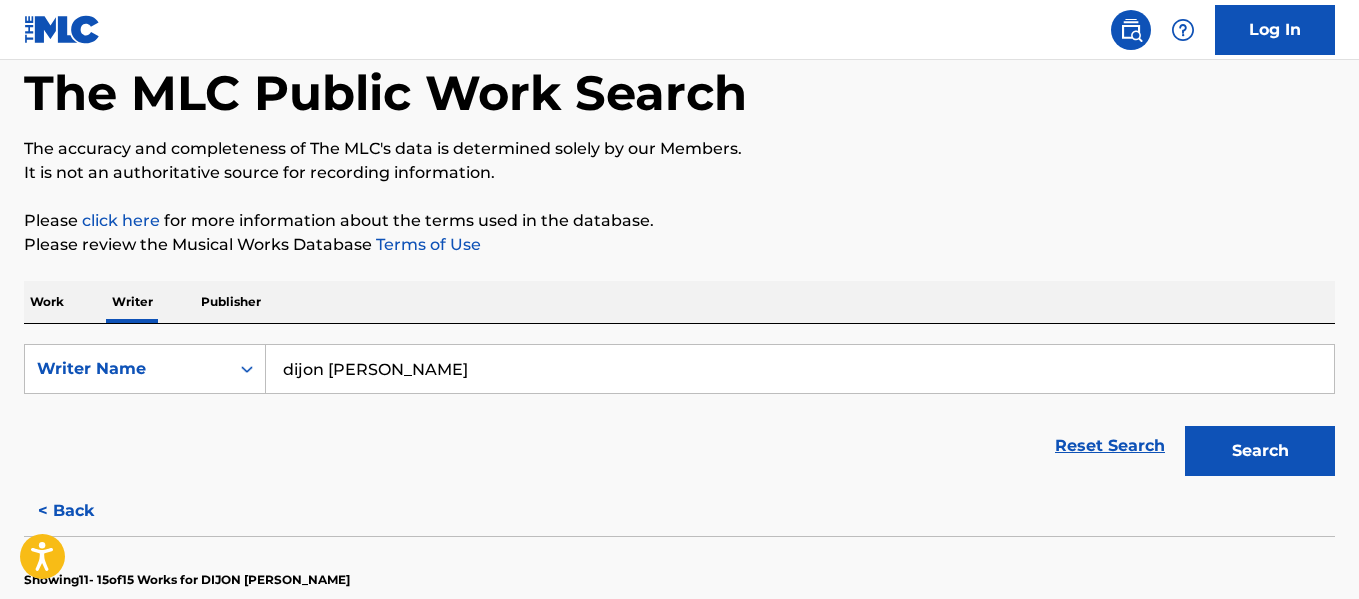 scroll, scrollTop: 137, scrollLeft: 0, axis: vertical 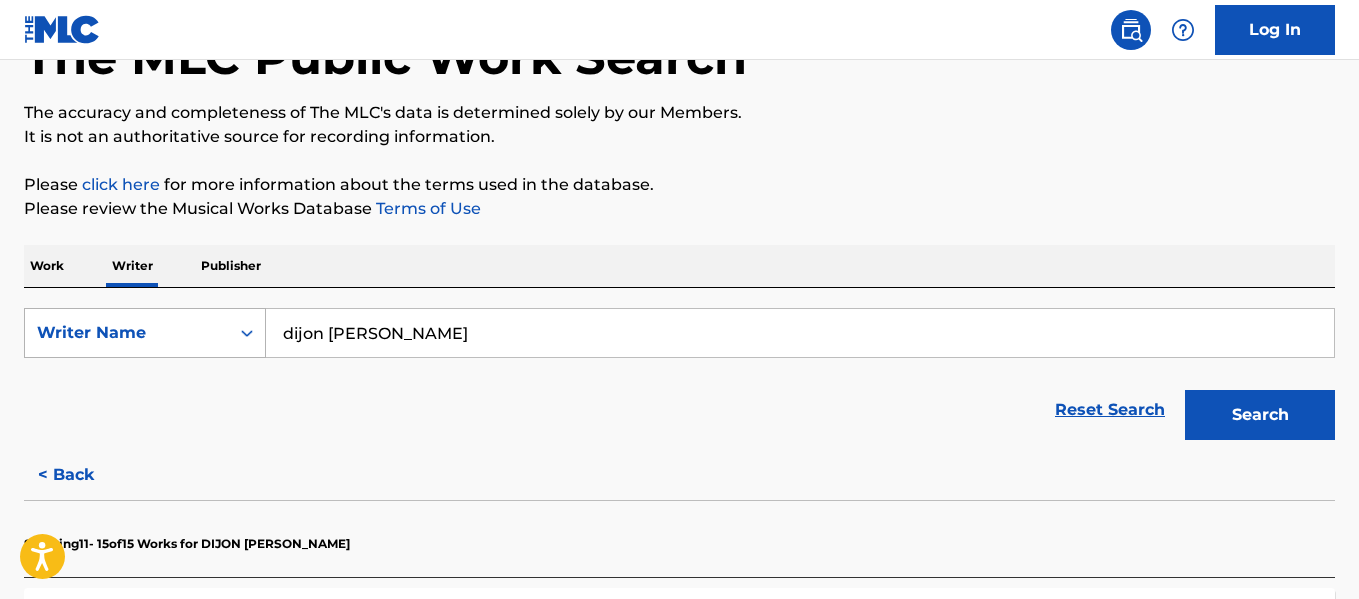drag, startPoint x: 419, startPoint y: 343, endPoint x: 134, endPoint y: 312, distance: 286.681 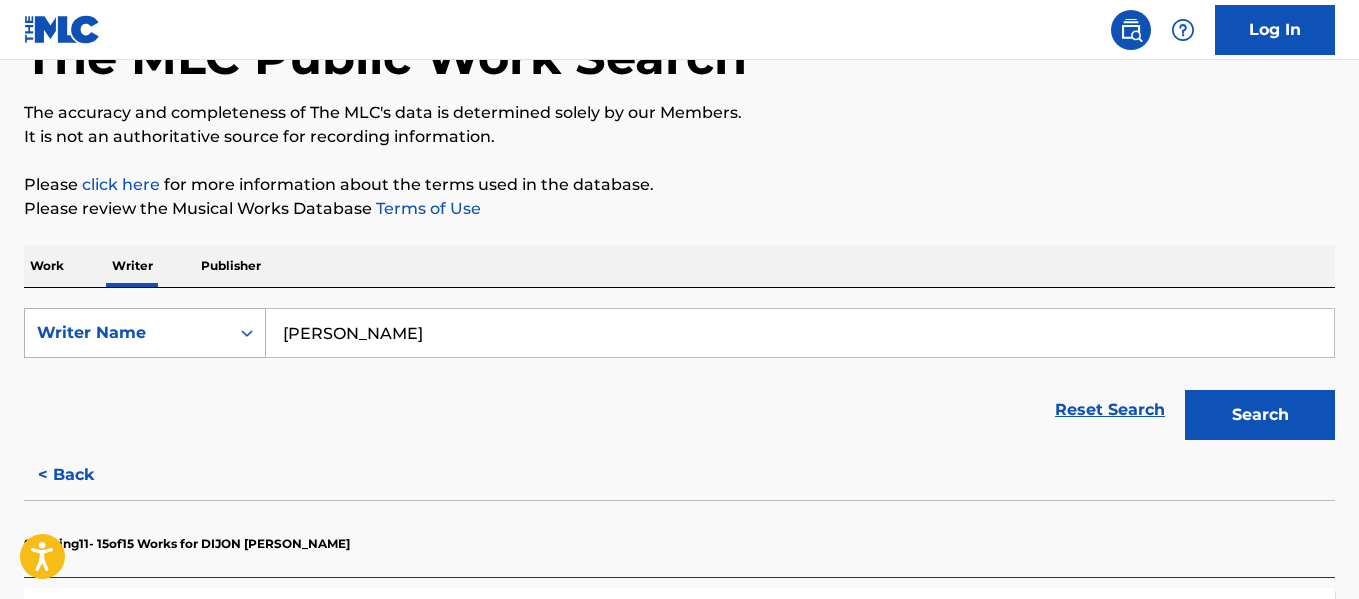 click on "Search" at bounding box center [1260, 415] 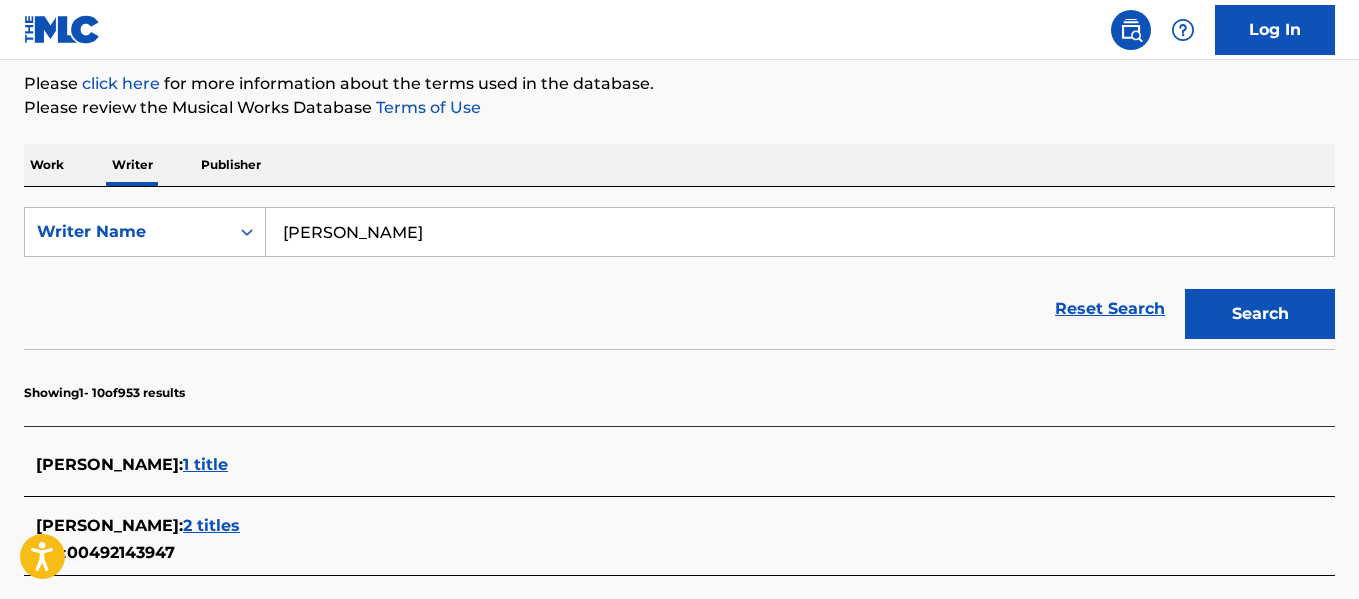 scroll, scrollTop: 240, scrollLeft: 0, axis: vertical 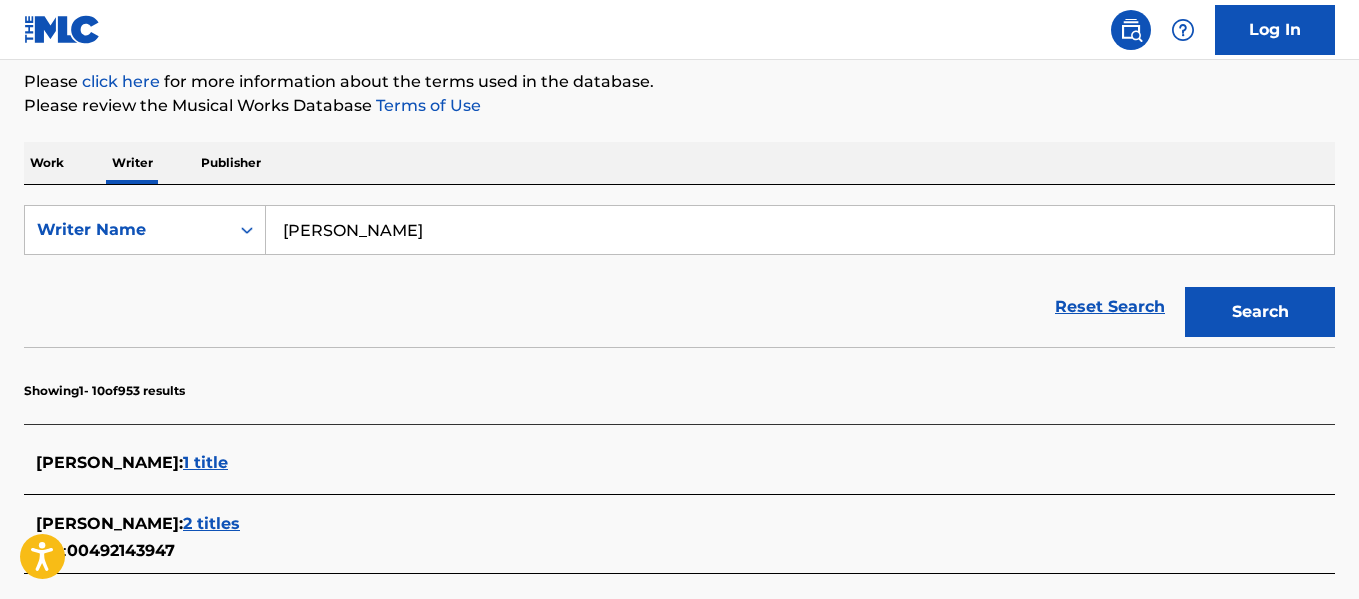 click on "[PERSON_NAME]" at bounding box center [800, 230] 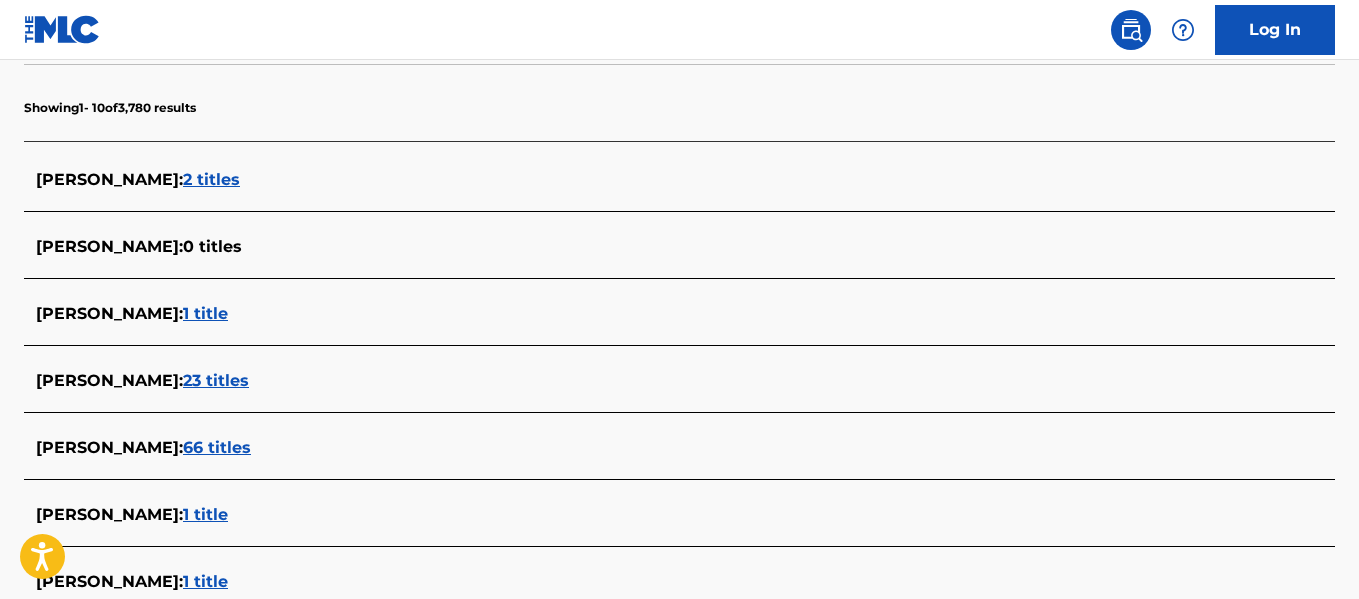scroll, scrollTop: 590, scrollLeft: 0, axis: vertical 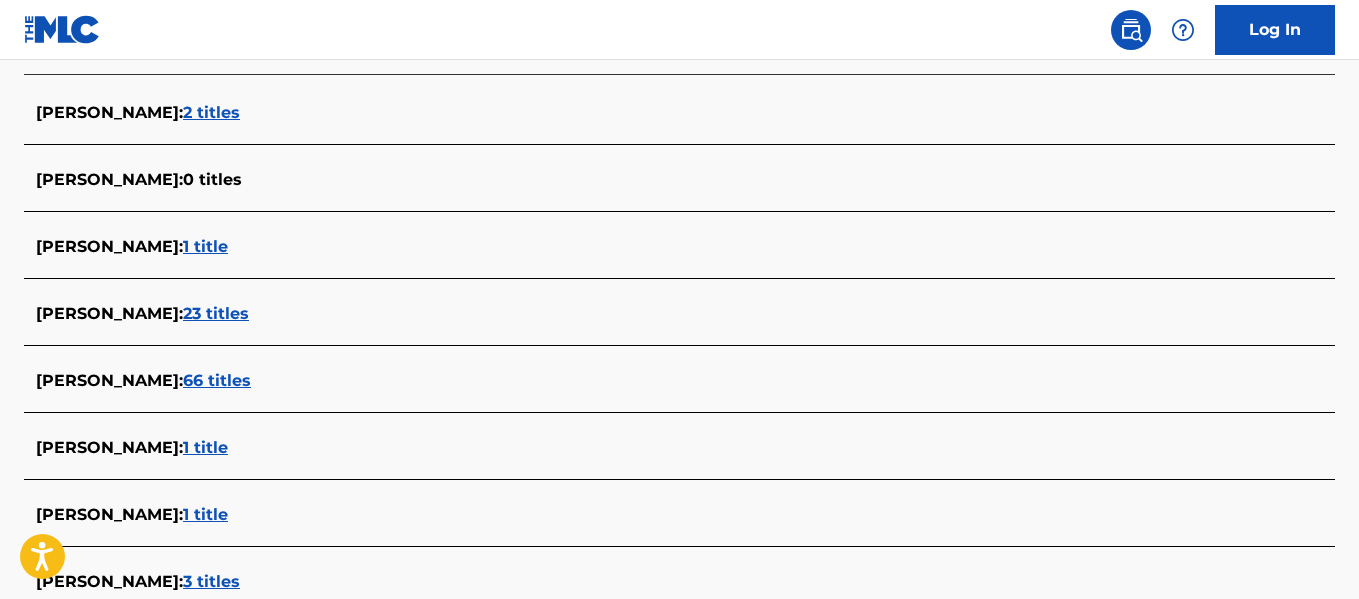 click on "1 title" at bounding box center (205, 447) 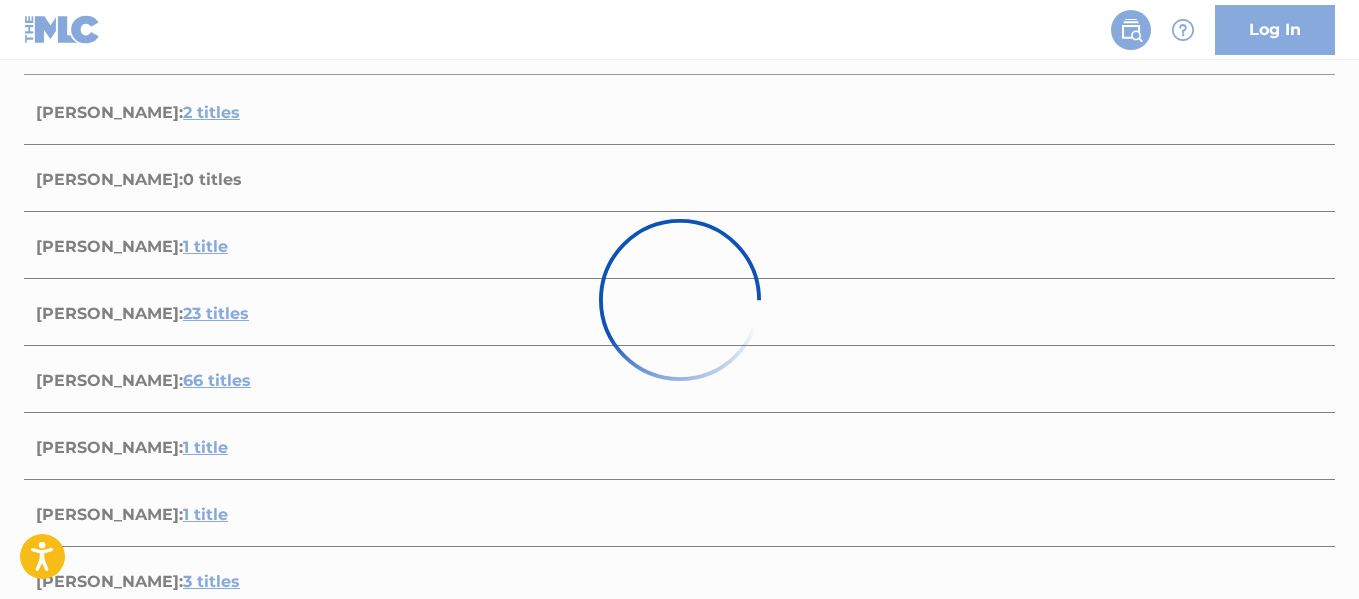scroll, scrollTop: 508, scrollLeft: 0, axis: vertical 